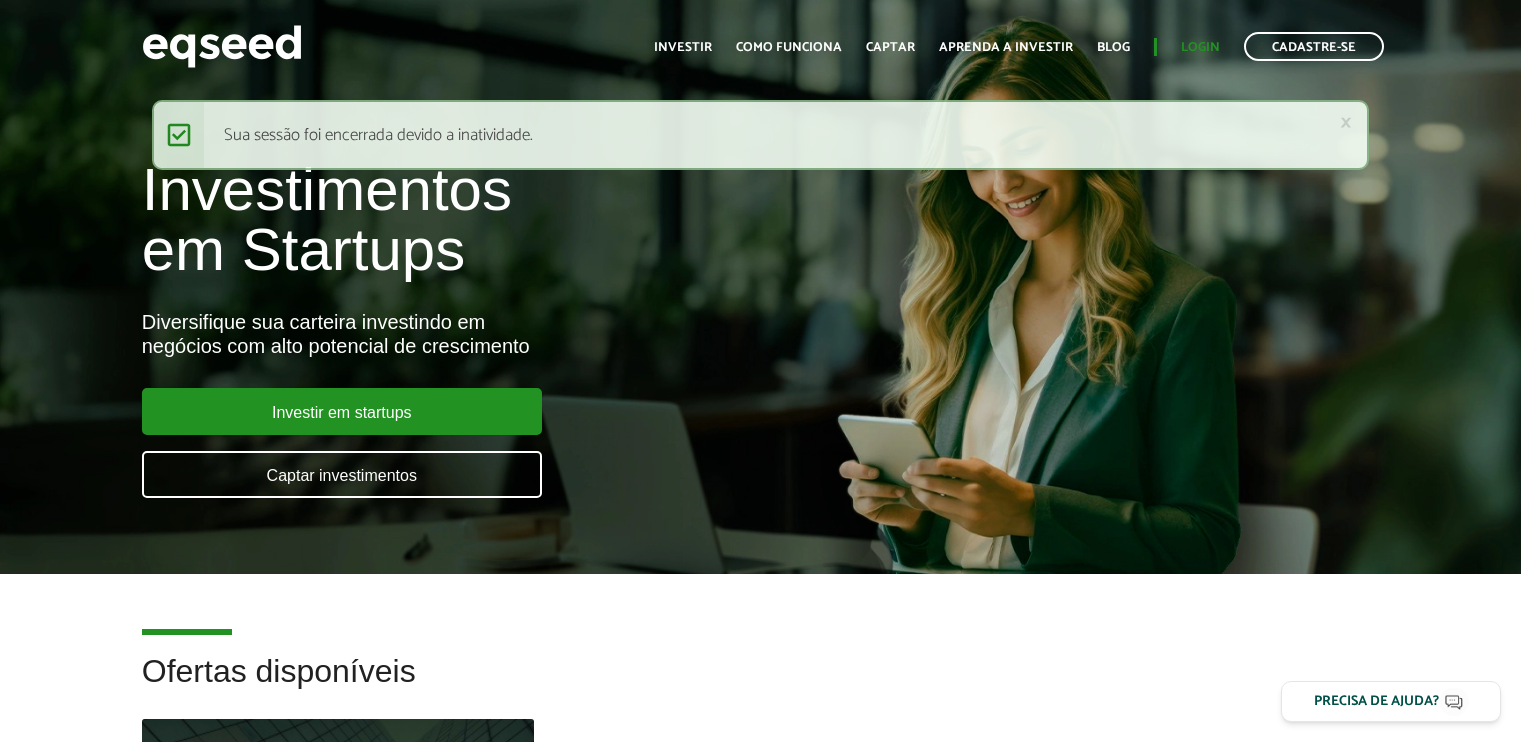 scroll, scrollTop: 0, scrollLeft: 0, axis: both 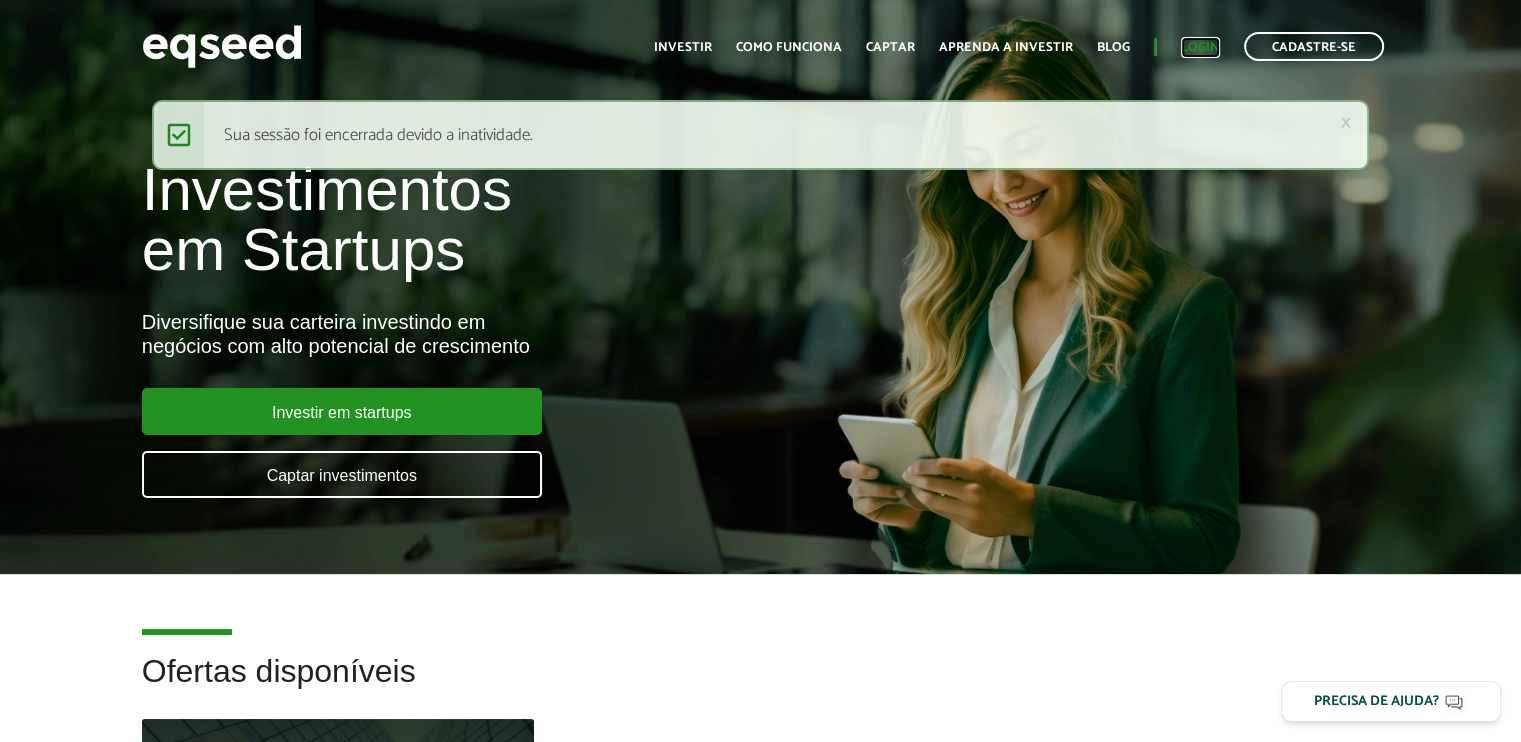 click on "Login" at bounding box center [1200, 47] 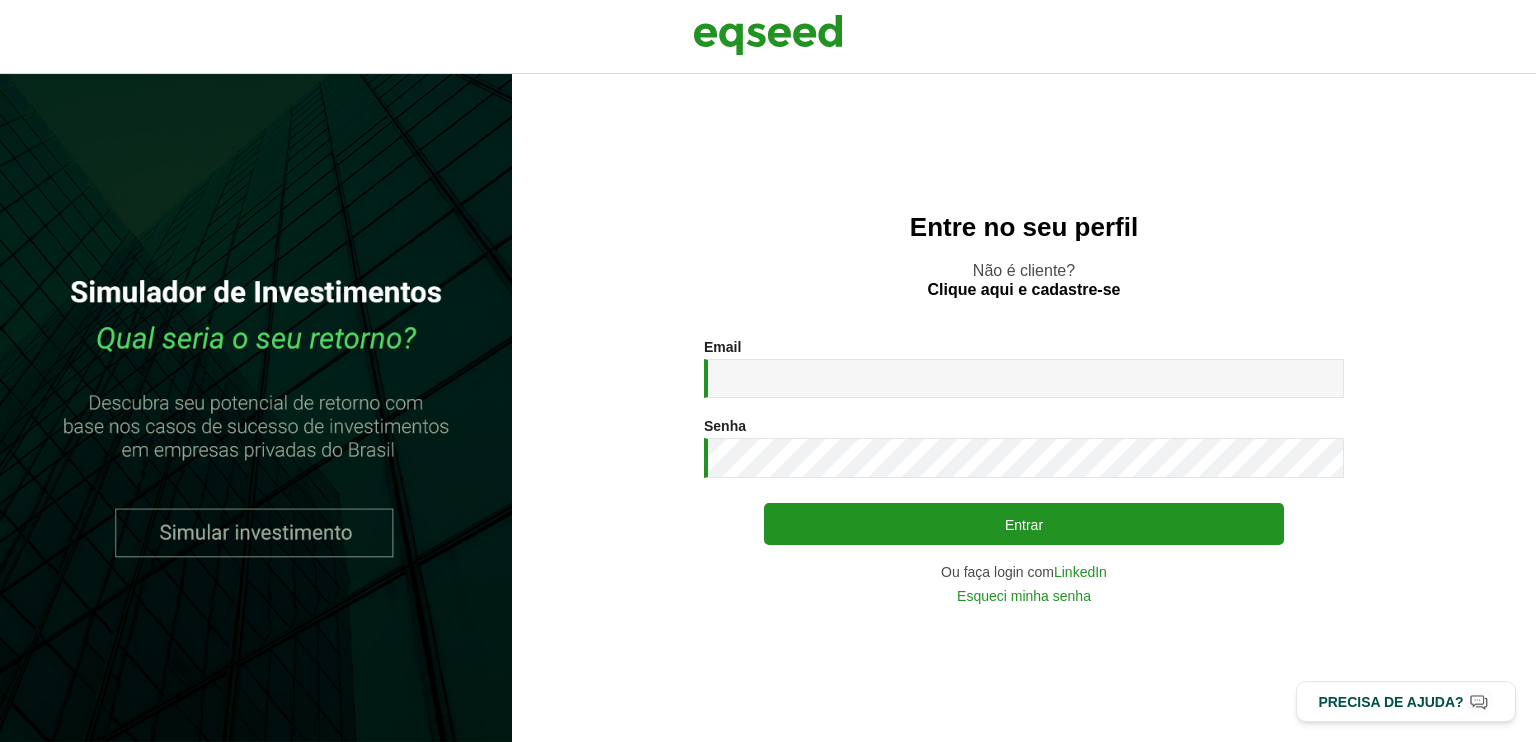 scroll, scrollTop: 0, scrollLeft: 0, axis: both 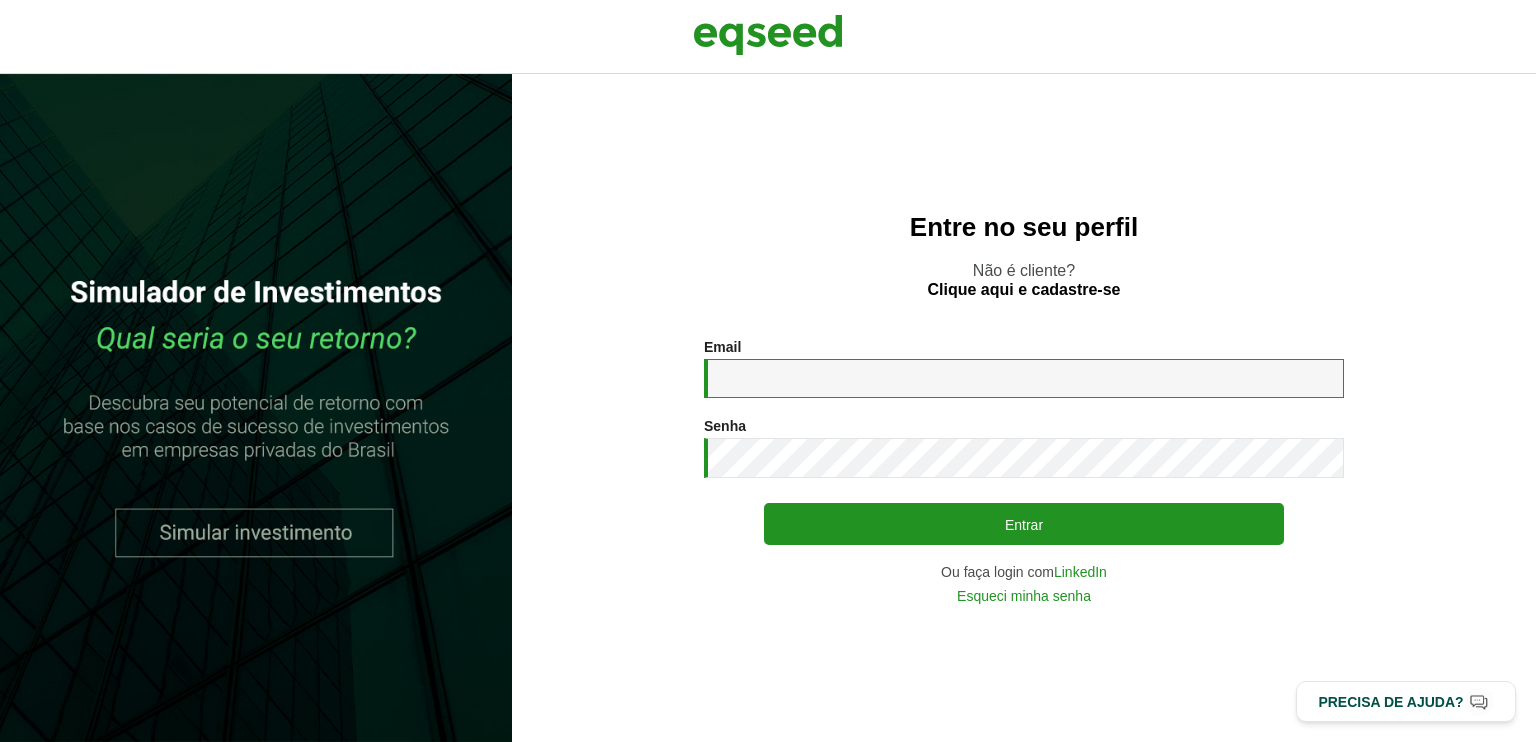 click on "Email  *" at bounding box center [1024, 378] 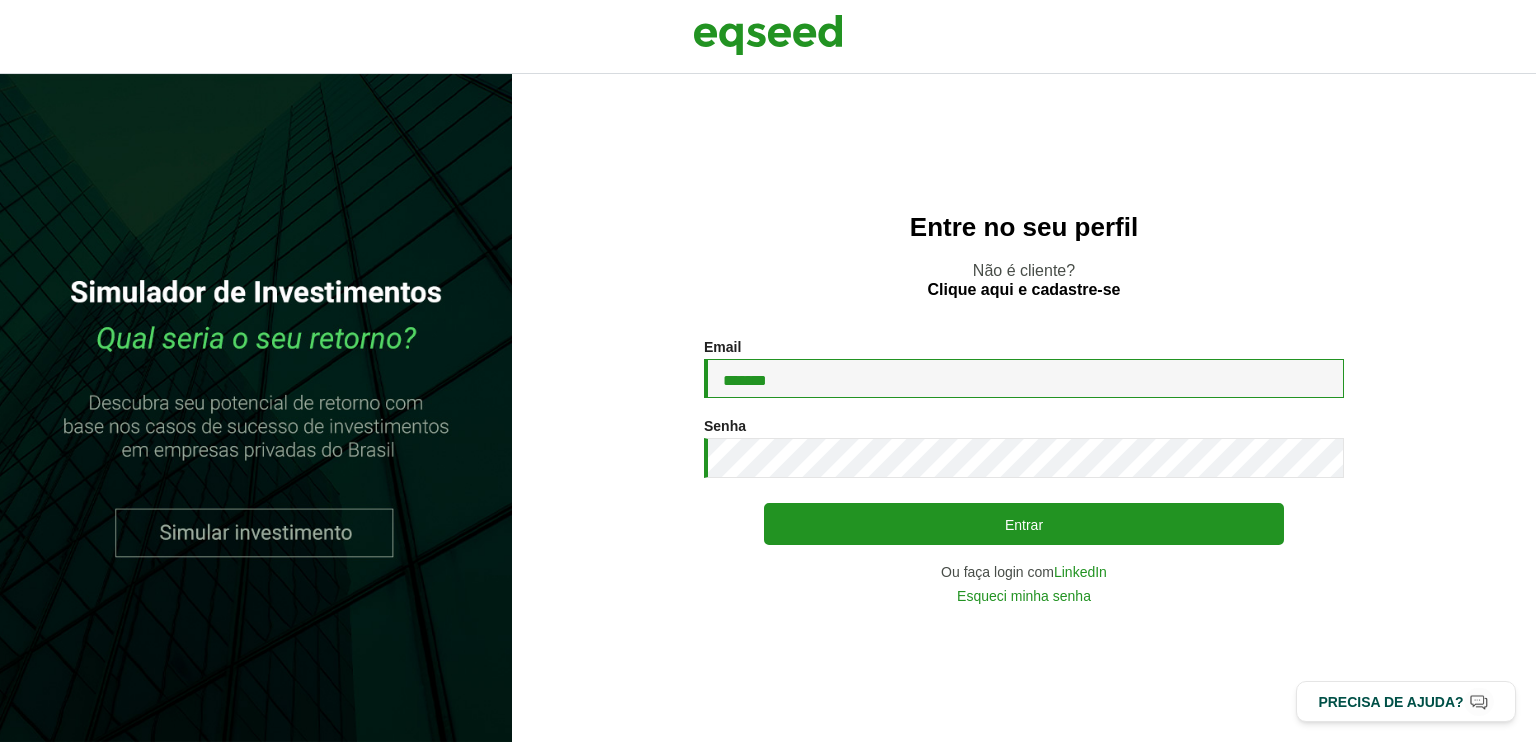 type on "**********" 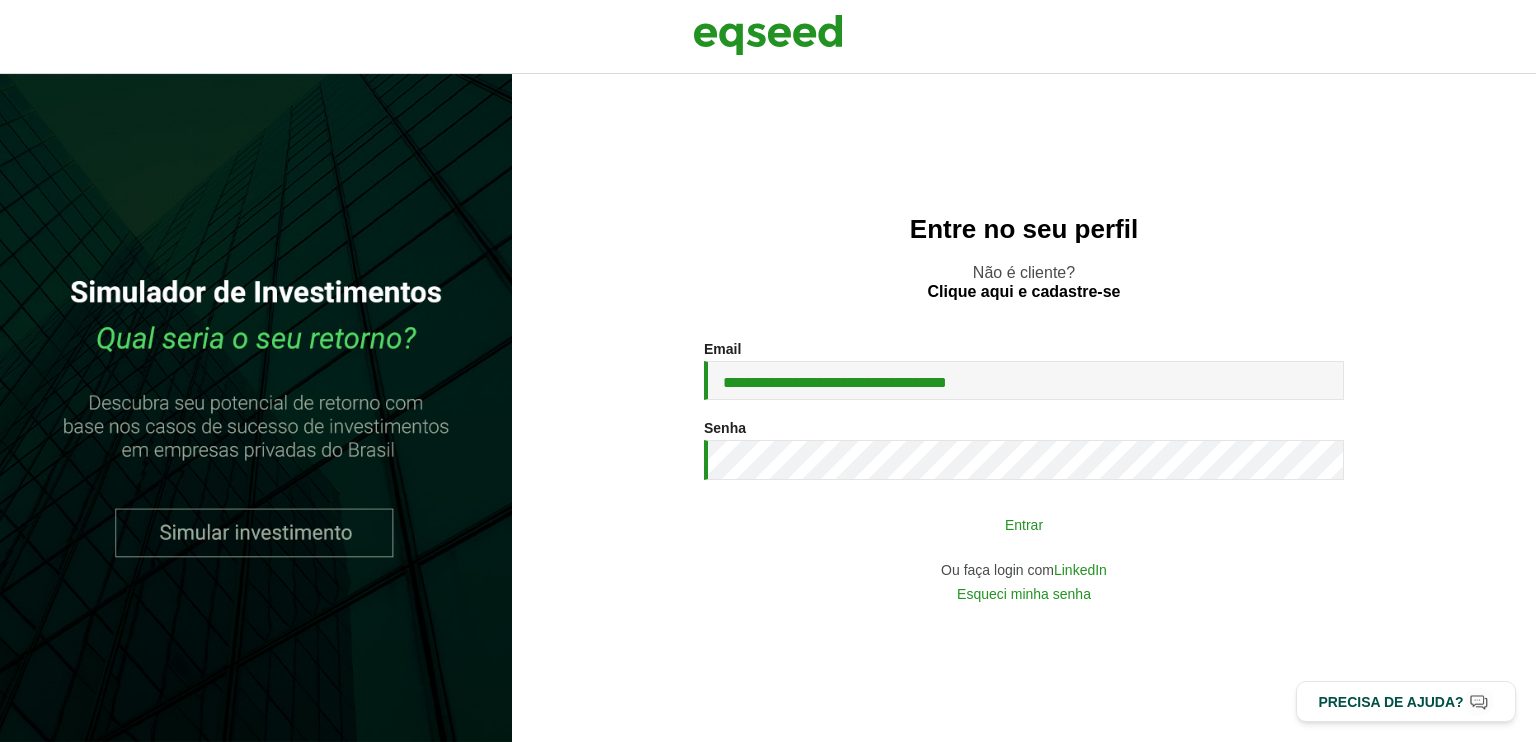click on "Entrar" at bounding box center (1024, 524) 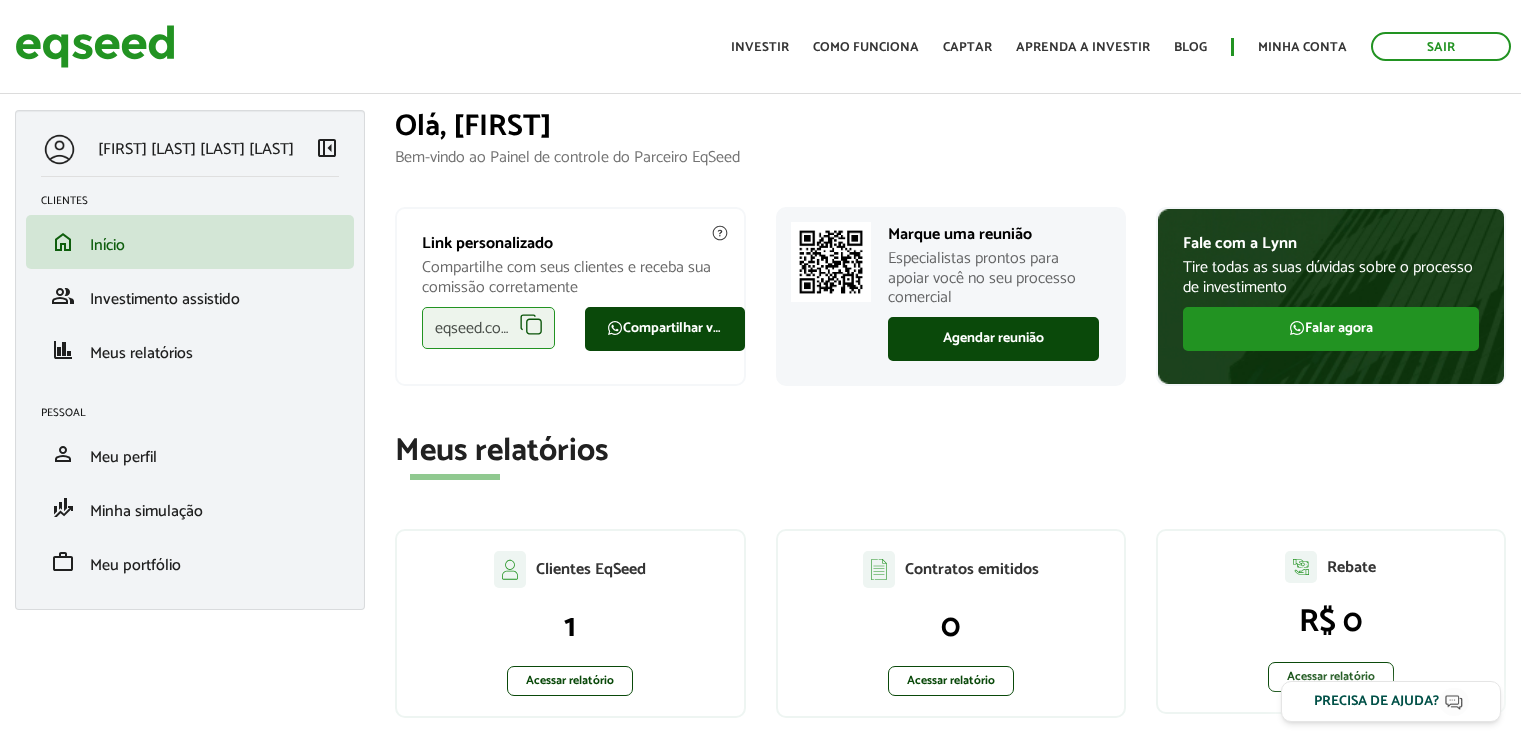 scroll, scrollTop: 0, scrollLeft: 0, axis: both 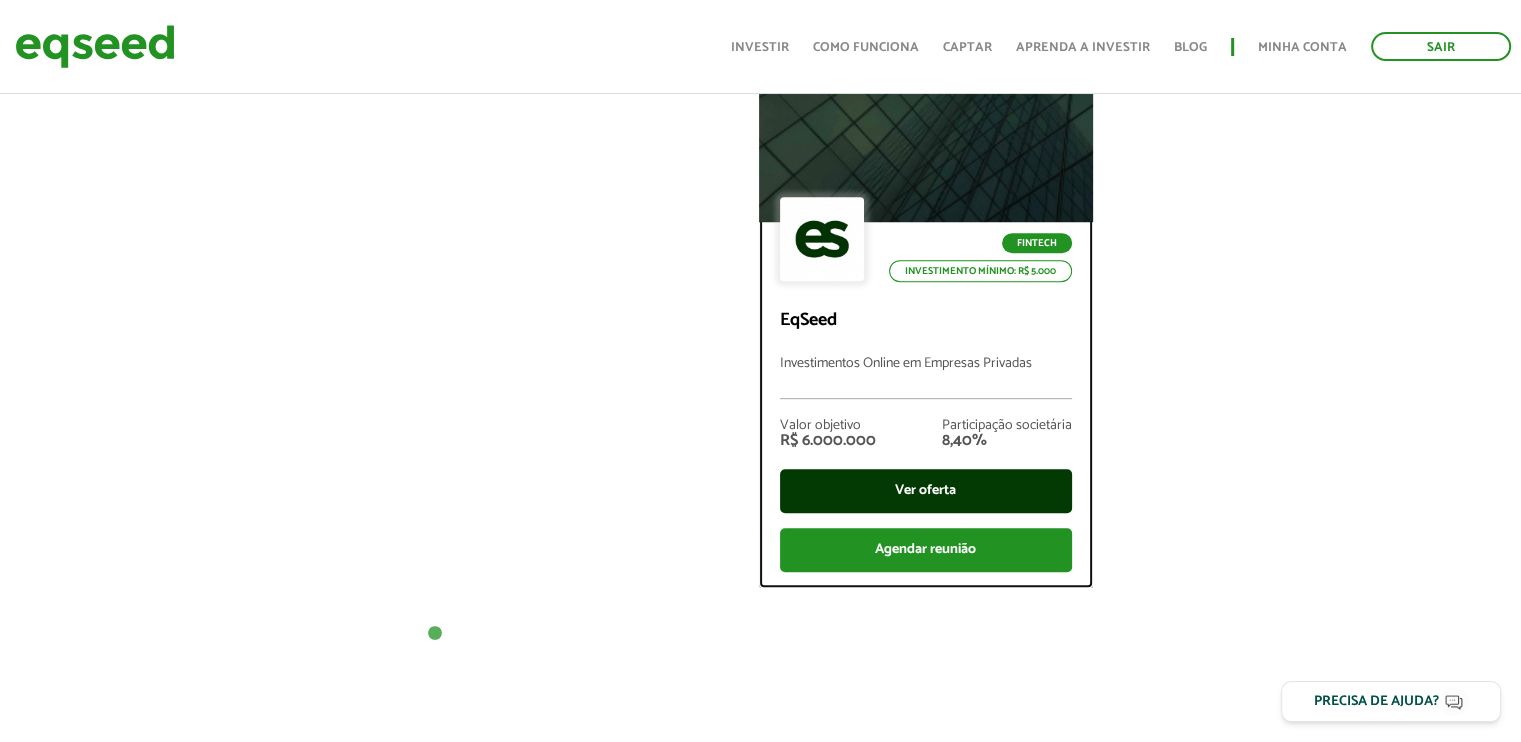 click on "Ver oferta" at bounding box center [926, 491] 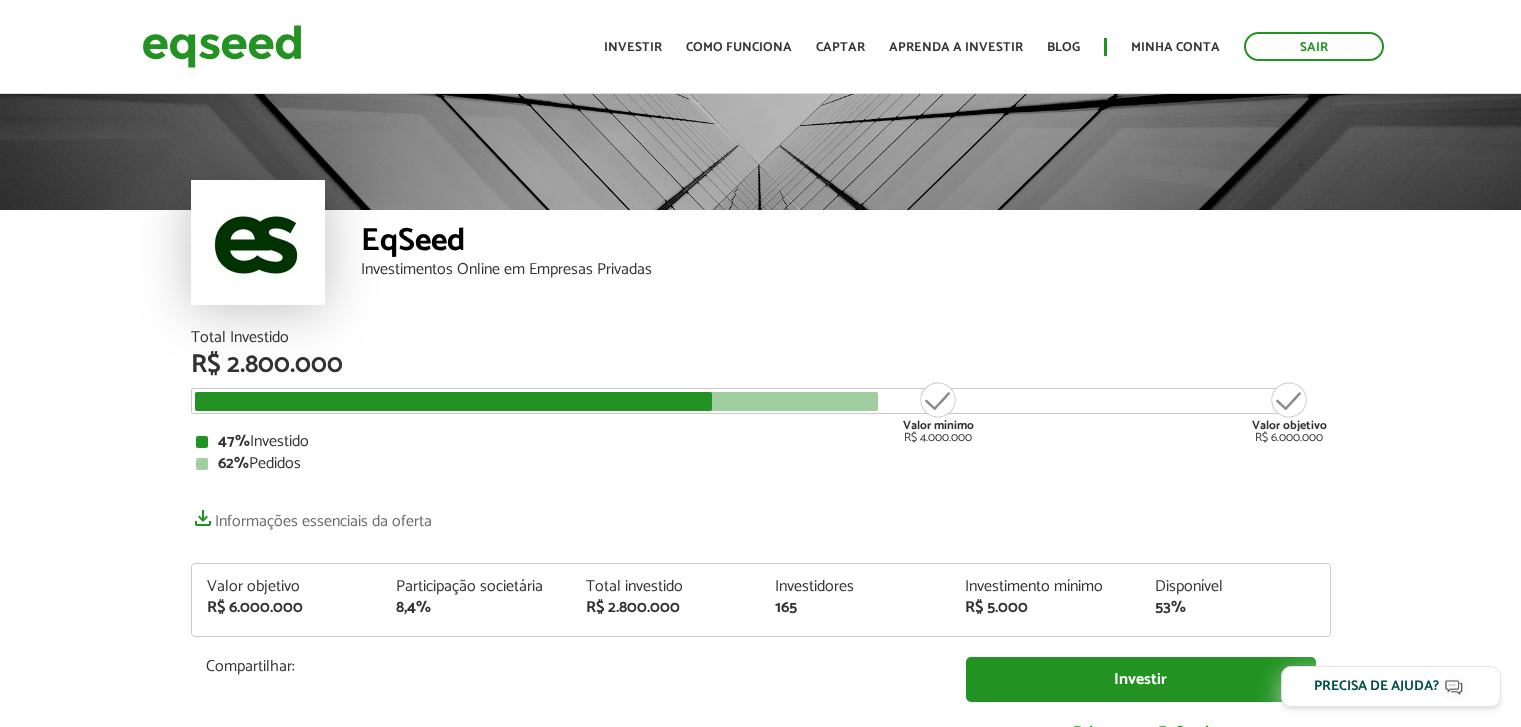 scroll, scrollTop: 0, scrollLeft: 0, axis: both 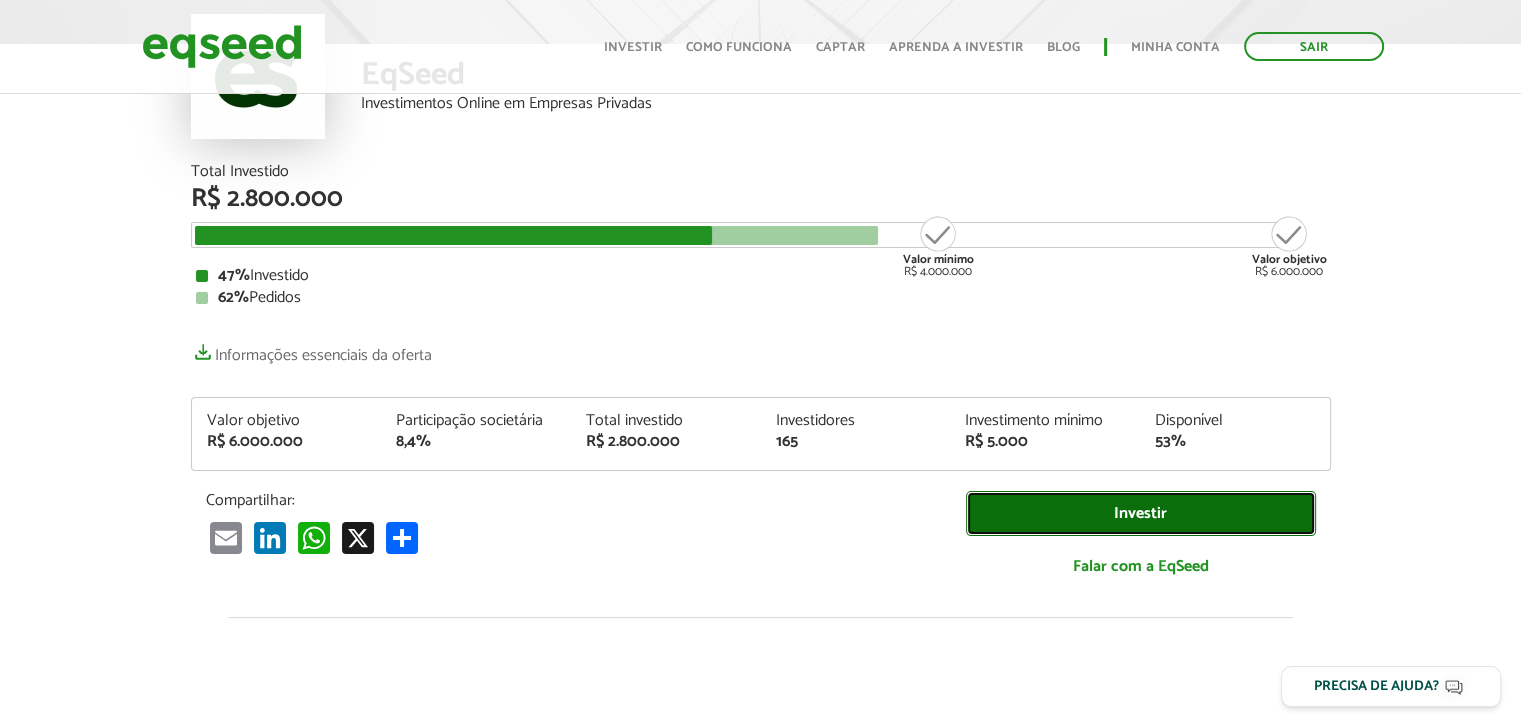 click on "Investir" at bounding box center [1141, 513] 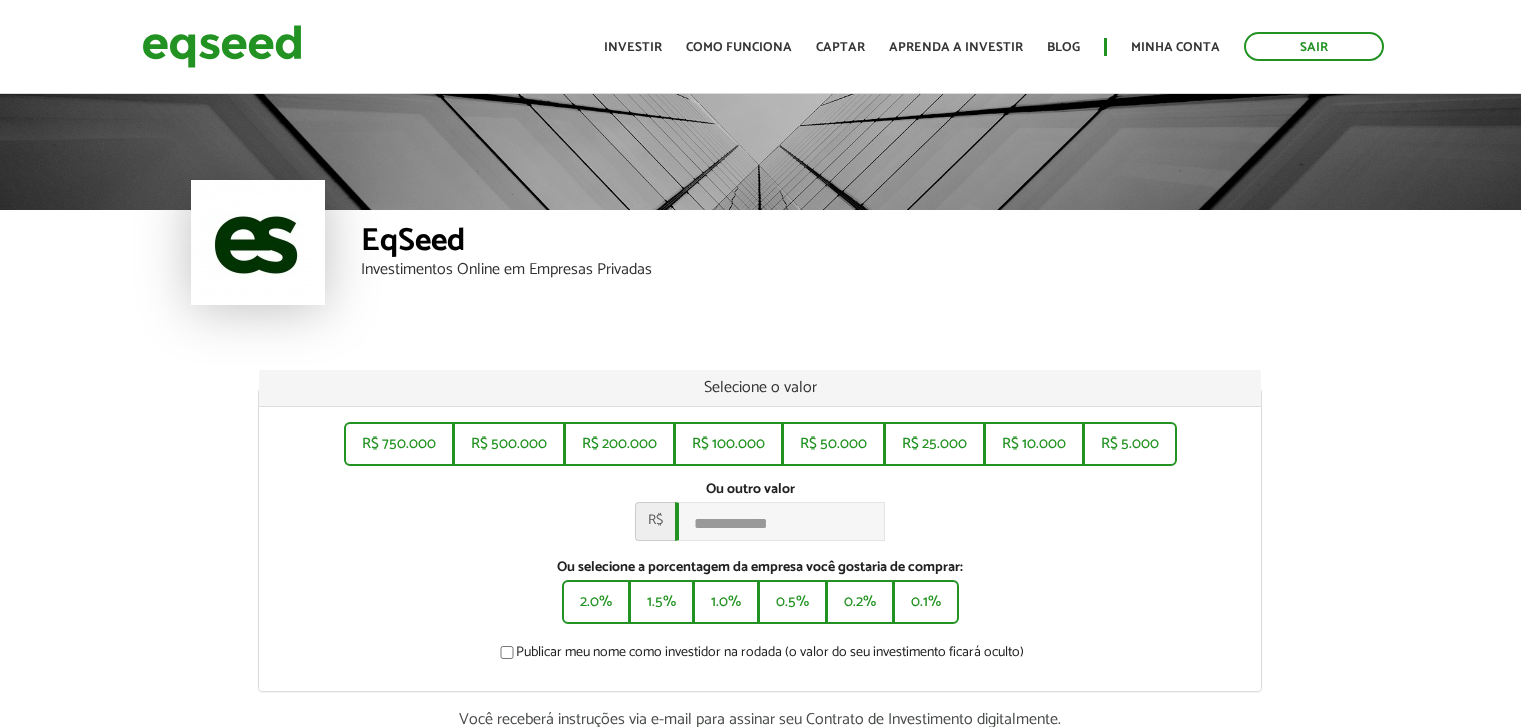 scroll, scrollTop: 0, scrollLeft: 0, axis: both 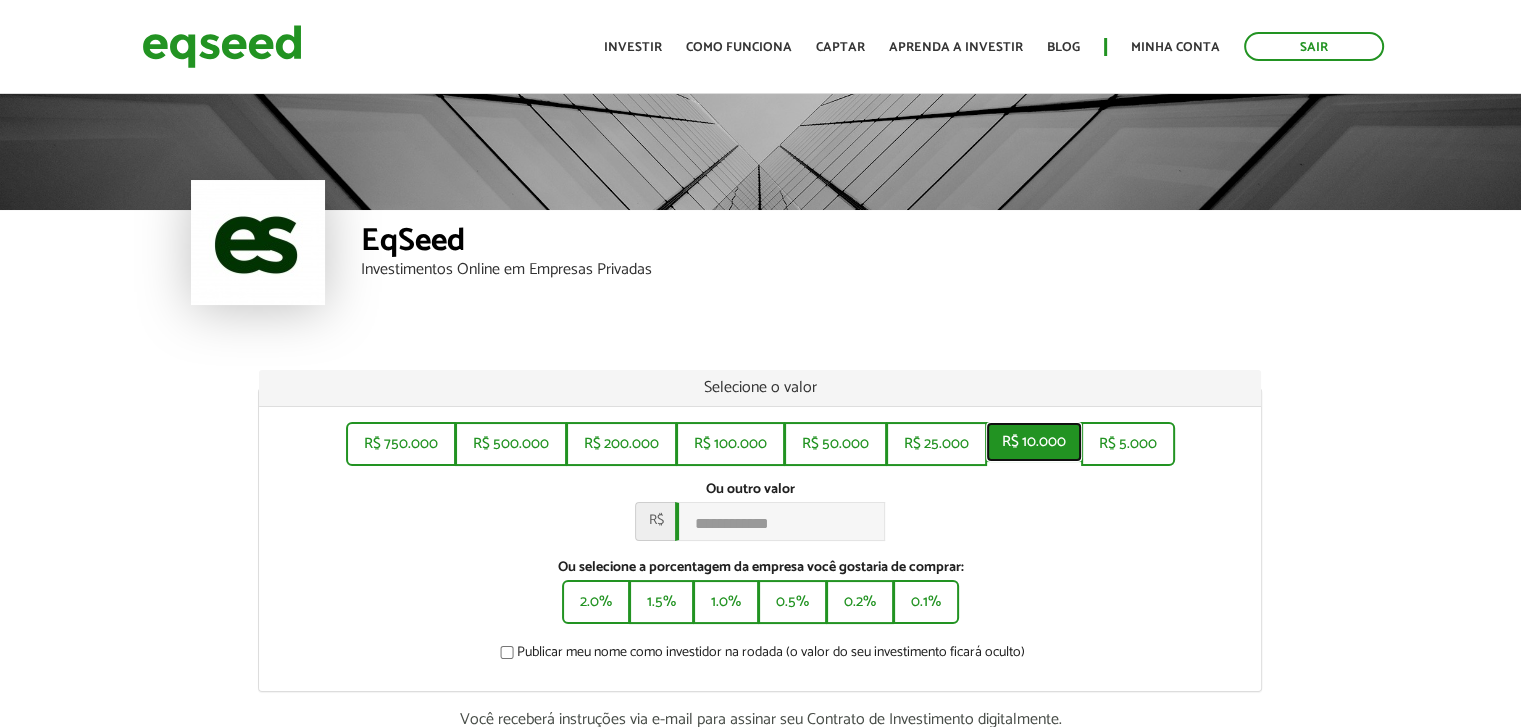 click on "R$ 10.000" at bounding box center (1034, 442) 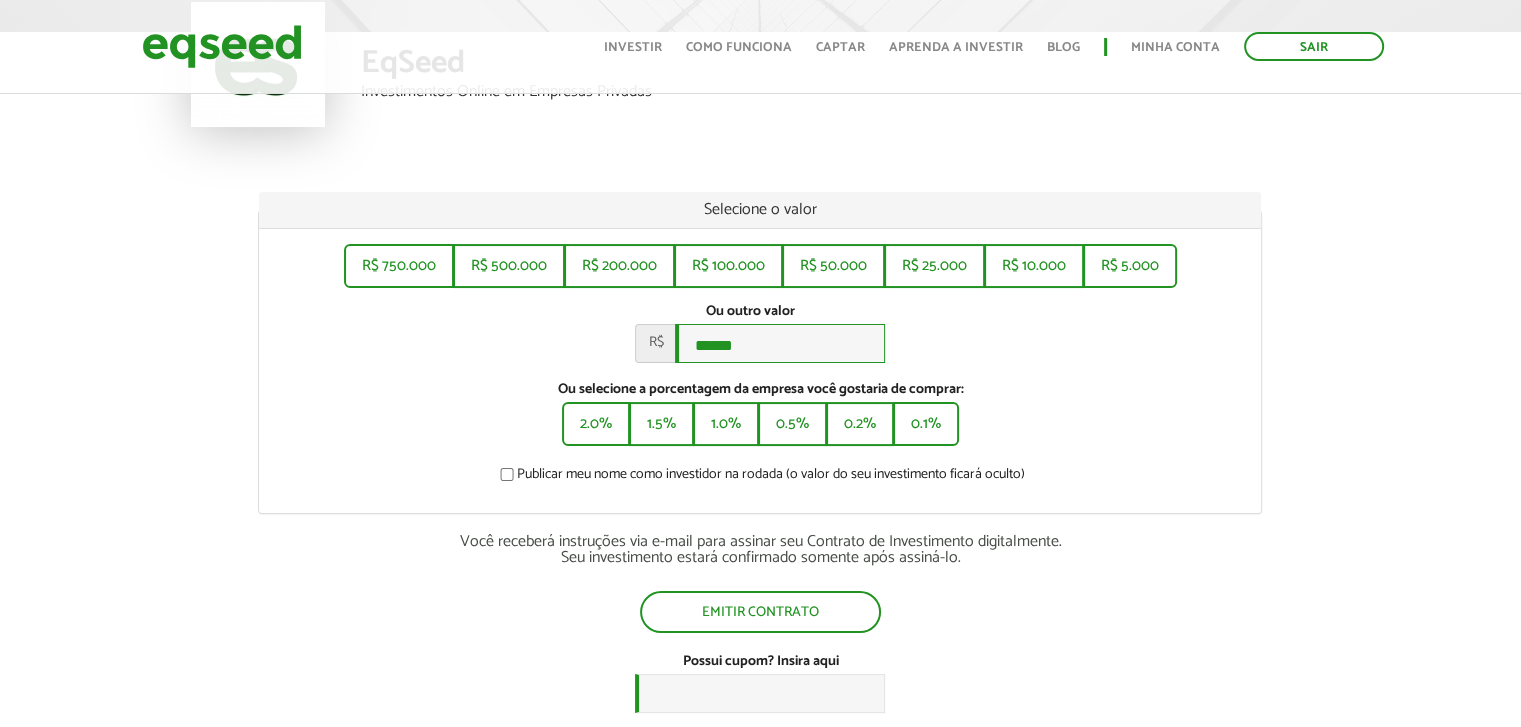 scroll, scrollTop: 333, scrollLeft: 0, axis: vertical 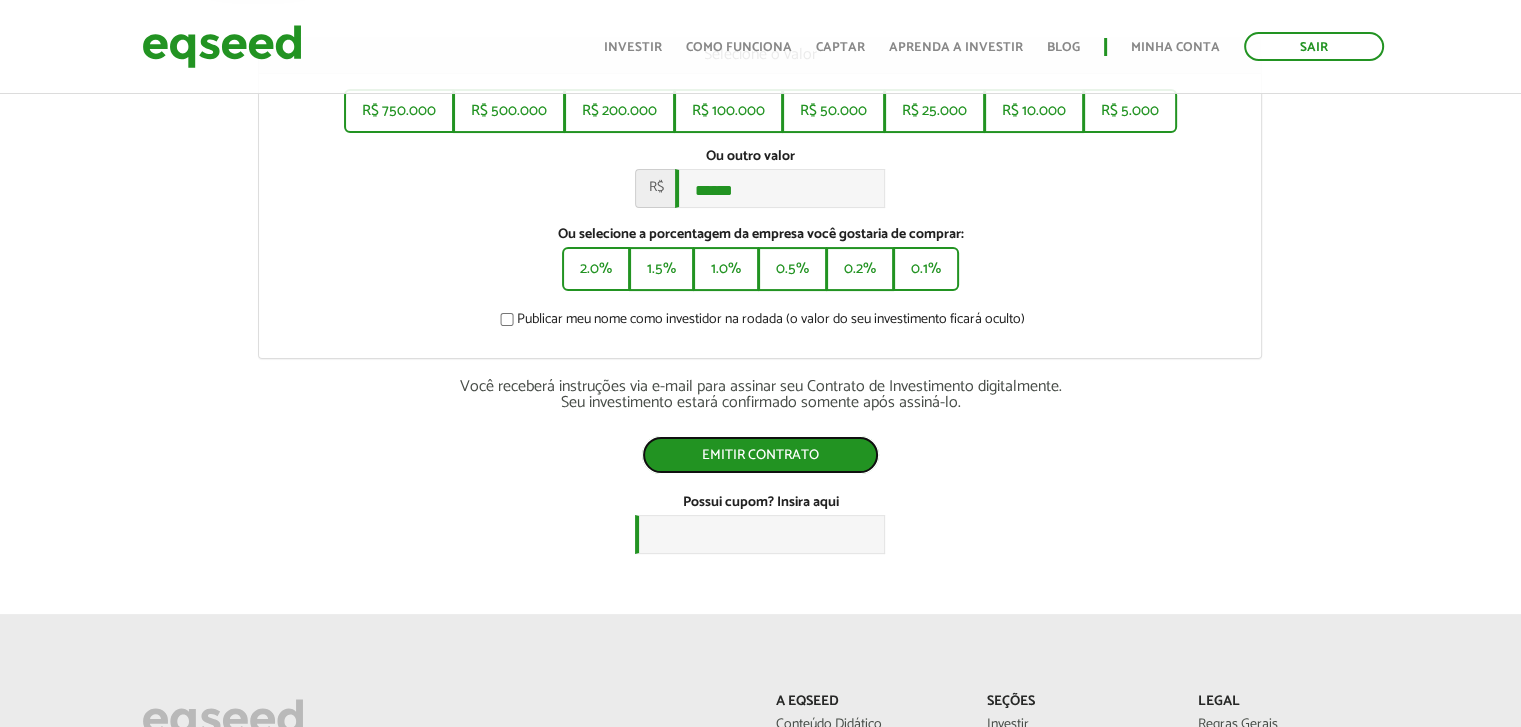 click on "Emitir contrato" at bounding box center [760, 455] 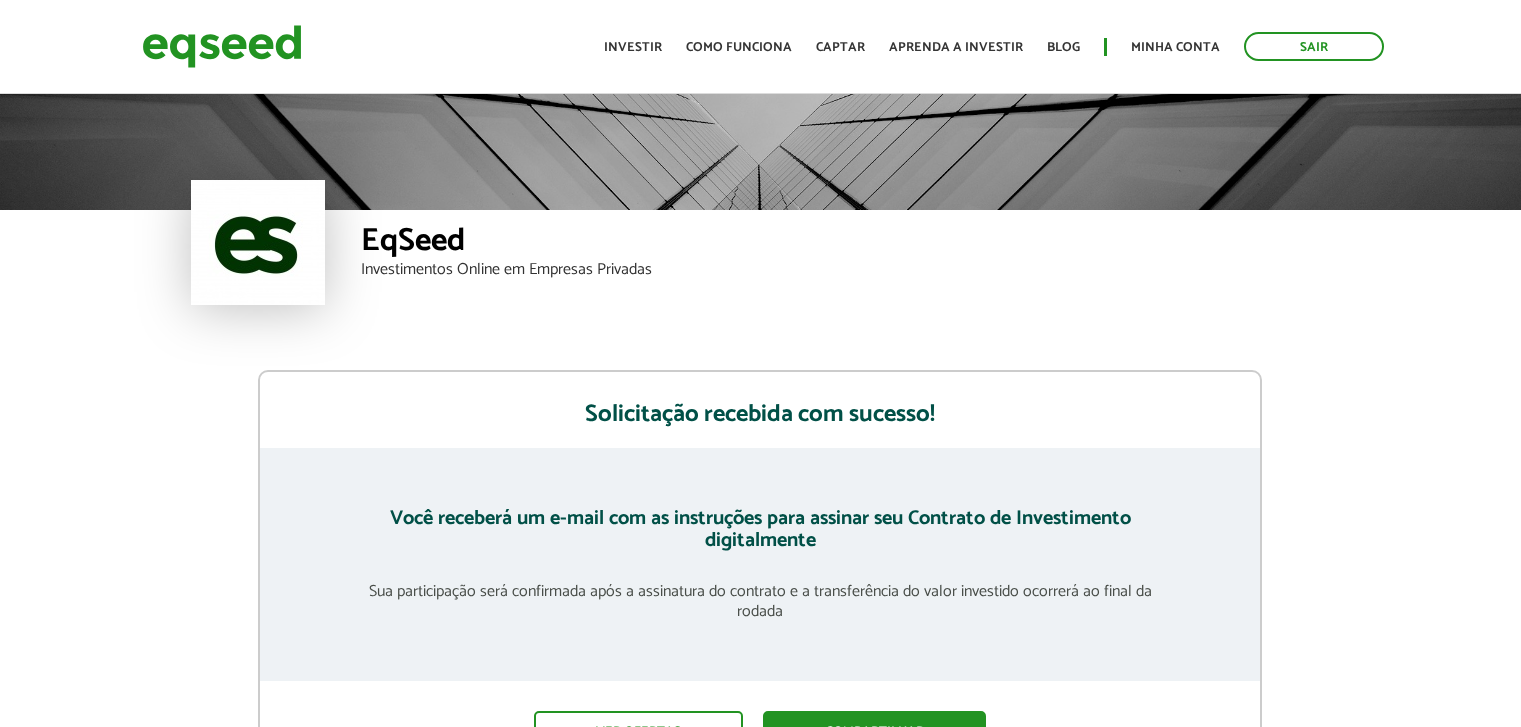 scroll, scrollTop: 0, scrollLeft: 0, axis: both 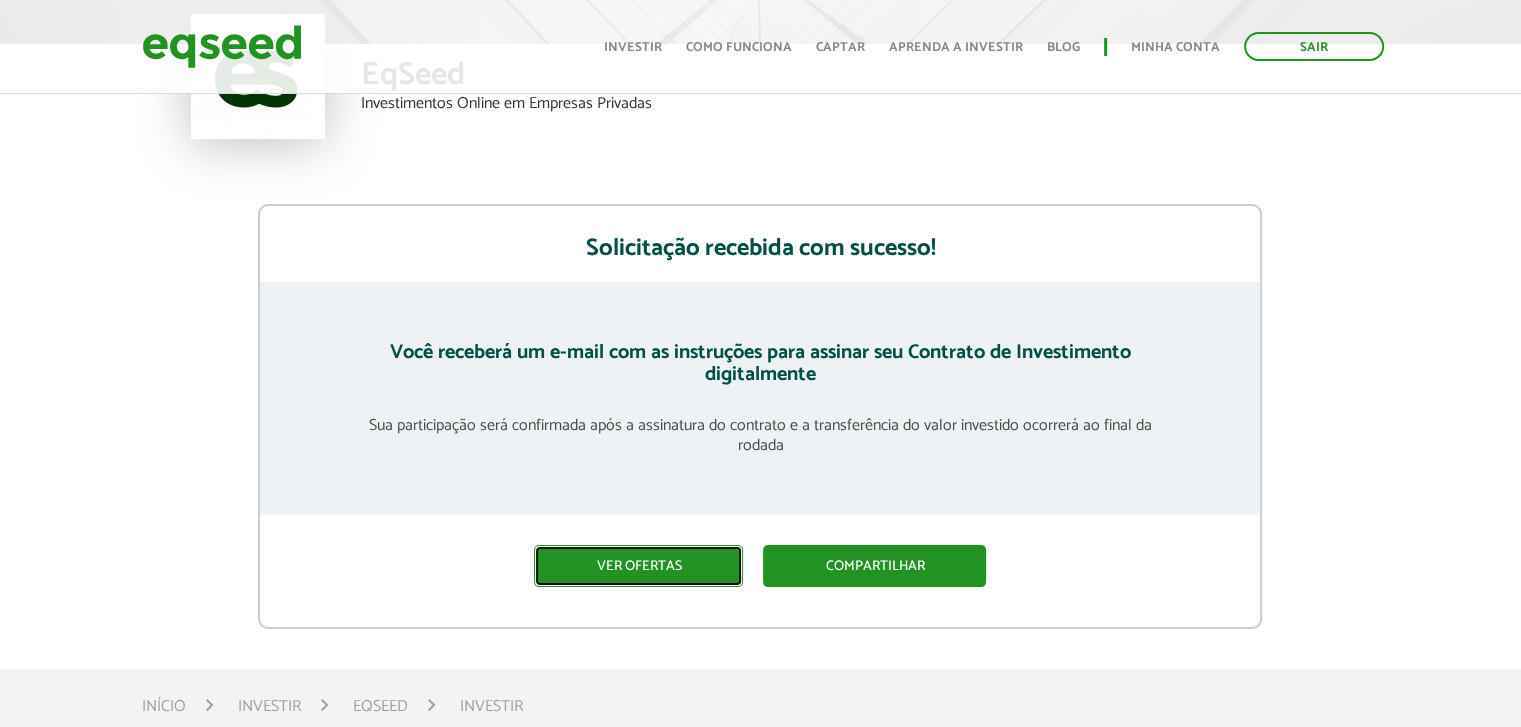 click on "Ver ofertas" at bounding box center [638, 566] 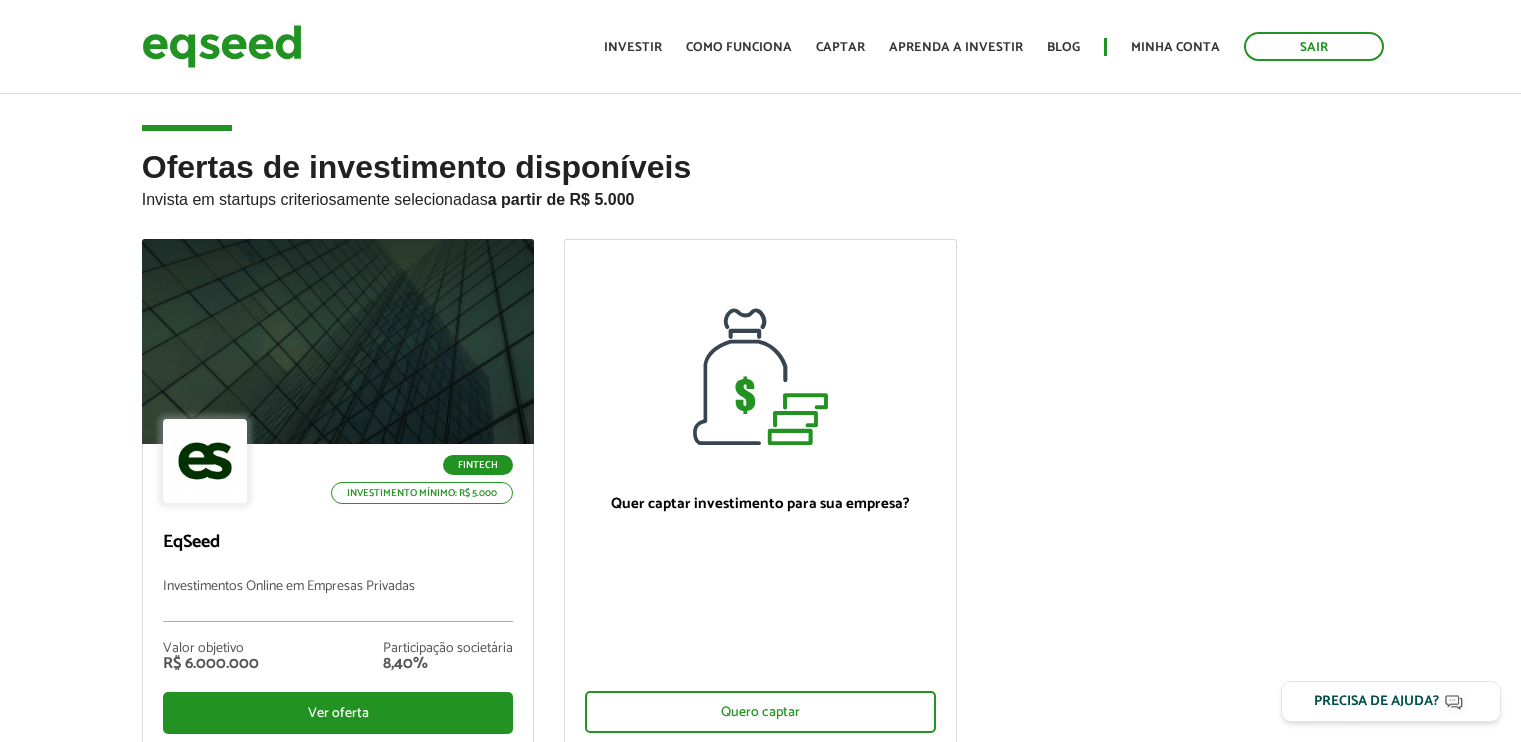 scroll, scrollTop: 0, scrollLeft: 0, axis: both 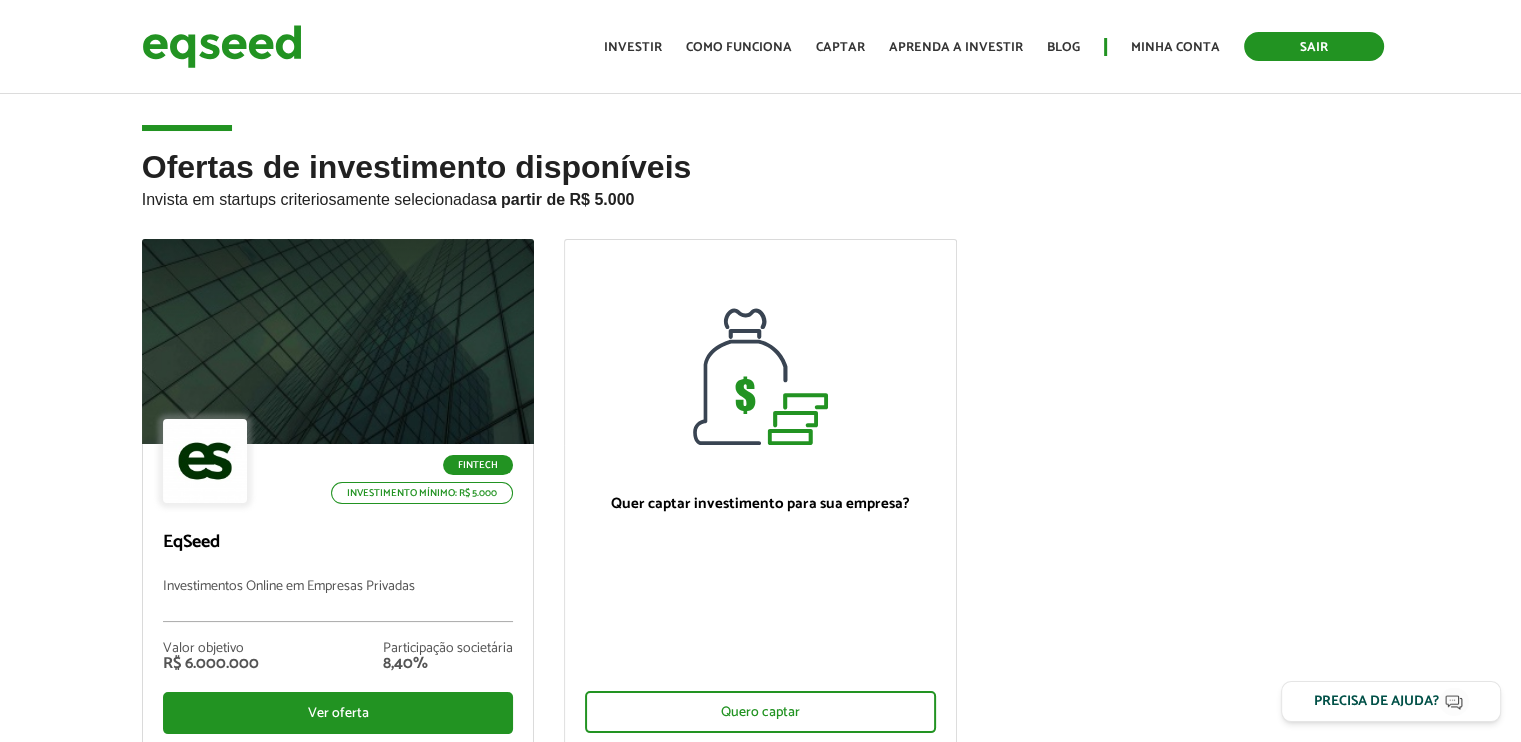 click on "Sair" at bounding box center (1314, 46) 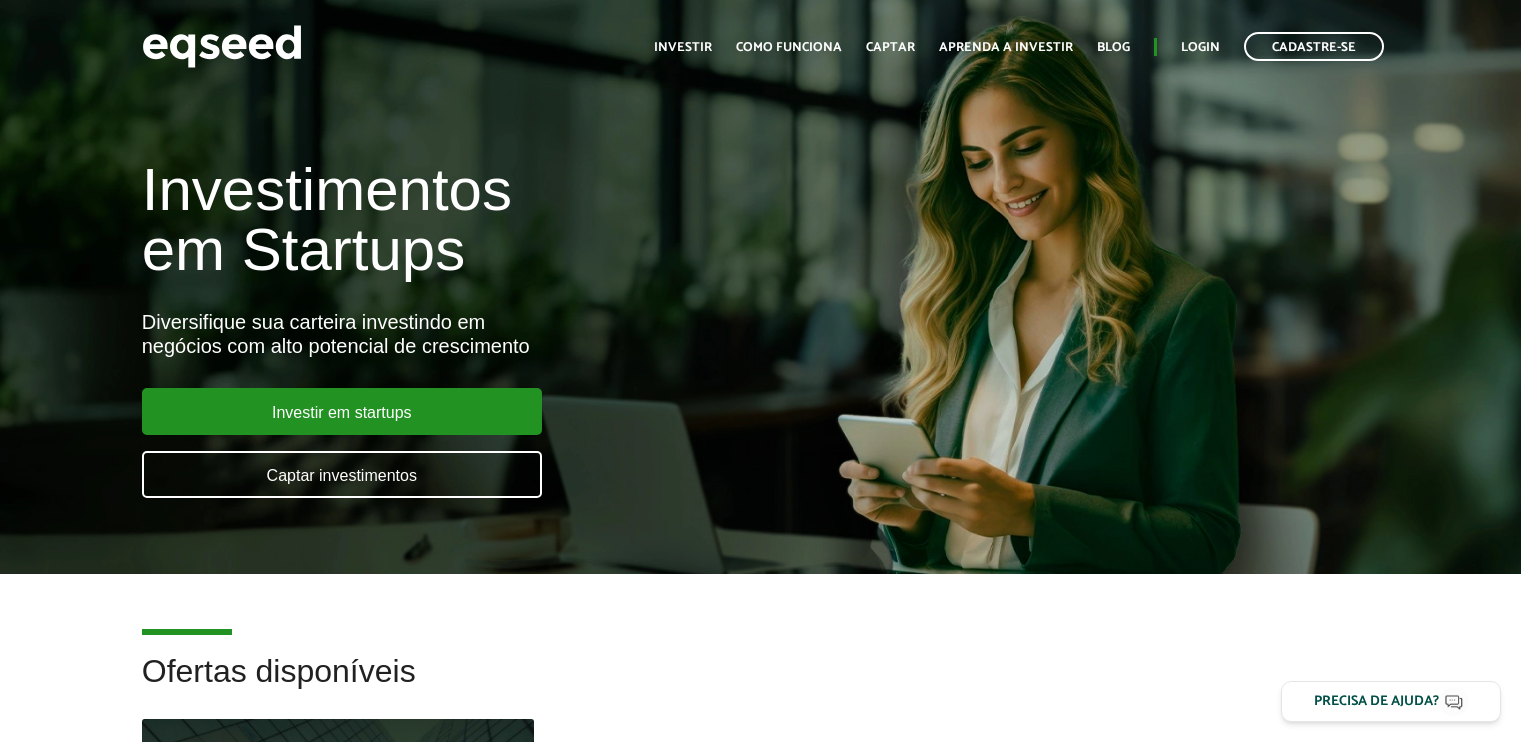 scroll, scrollTop: 0, scrollLeft: 0, axis: both 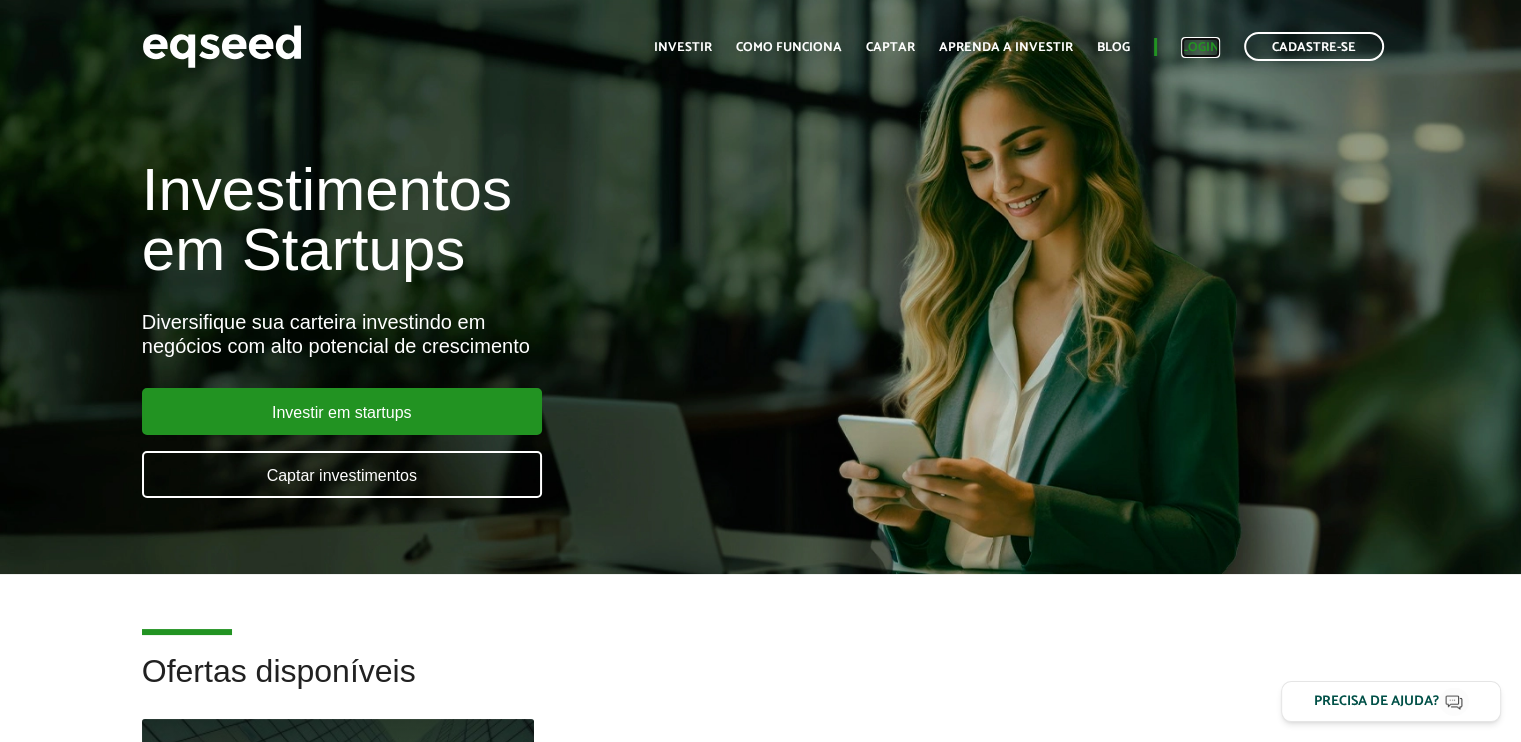 click on "Login" at bounding box center (1200, 47) 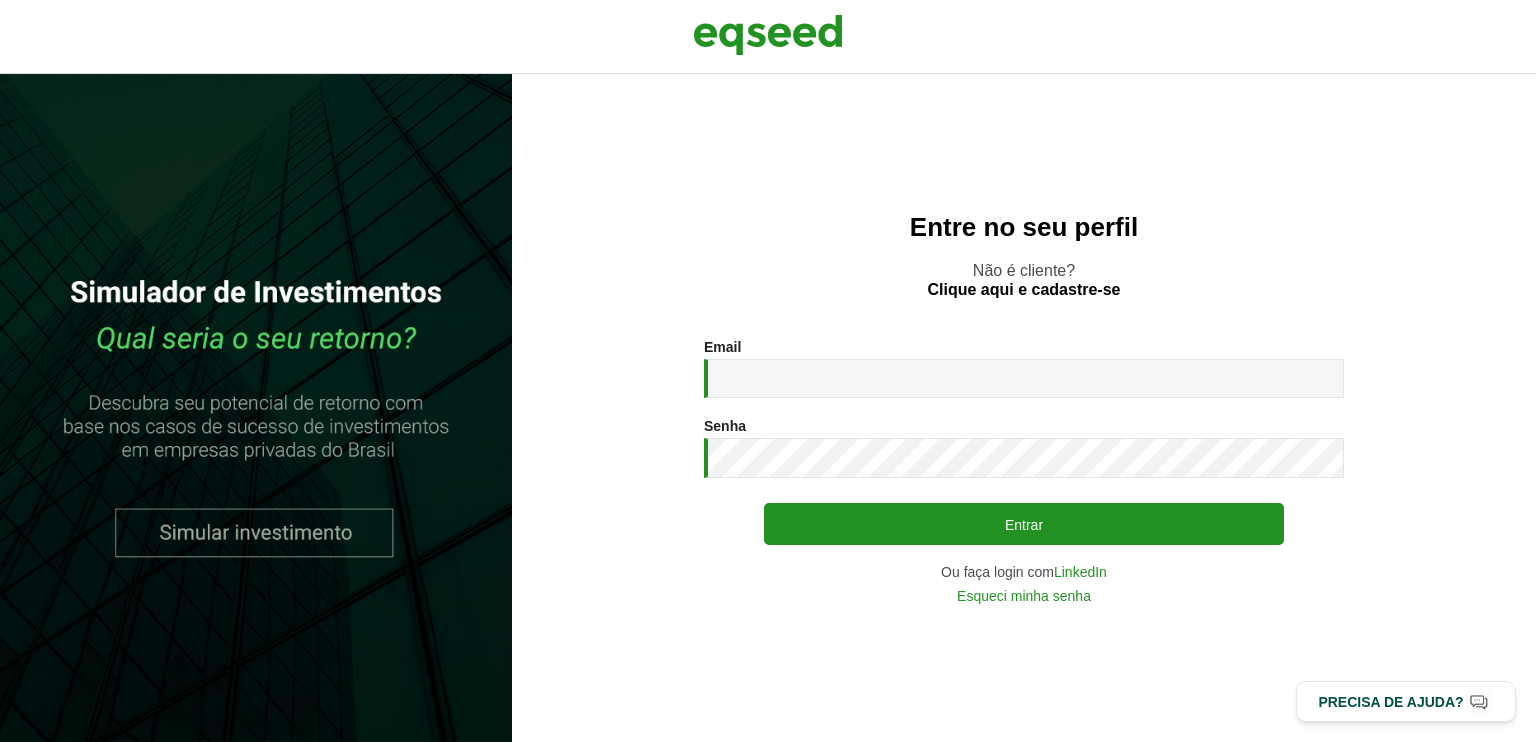 scroll, scrollTop: 0, scrollLeft: 0, axis: both 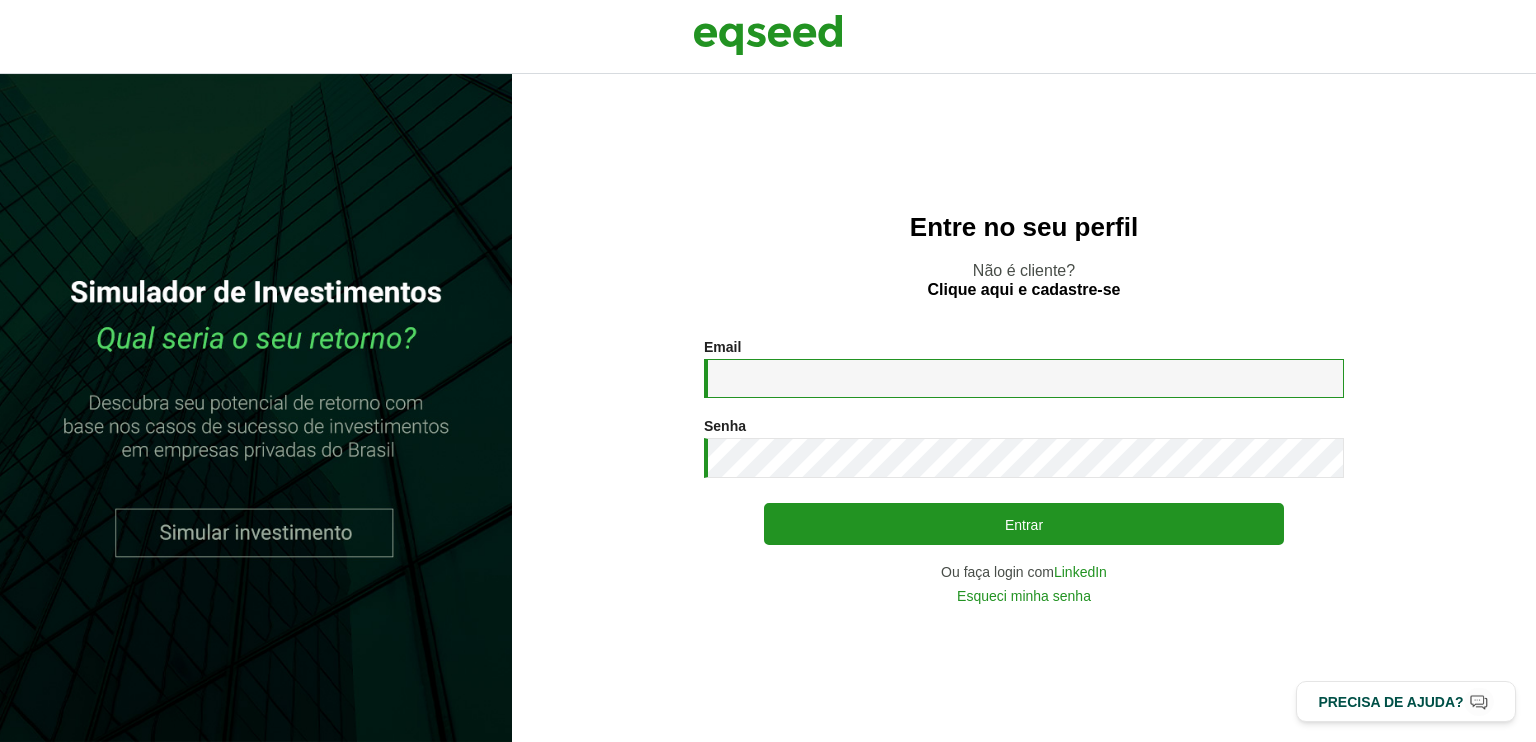 click on "Email  *" at bounding box center (1024, 378) 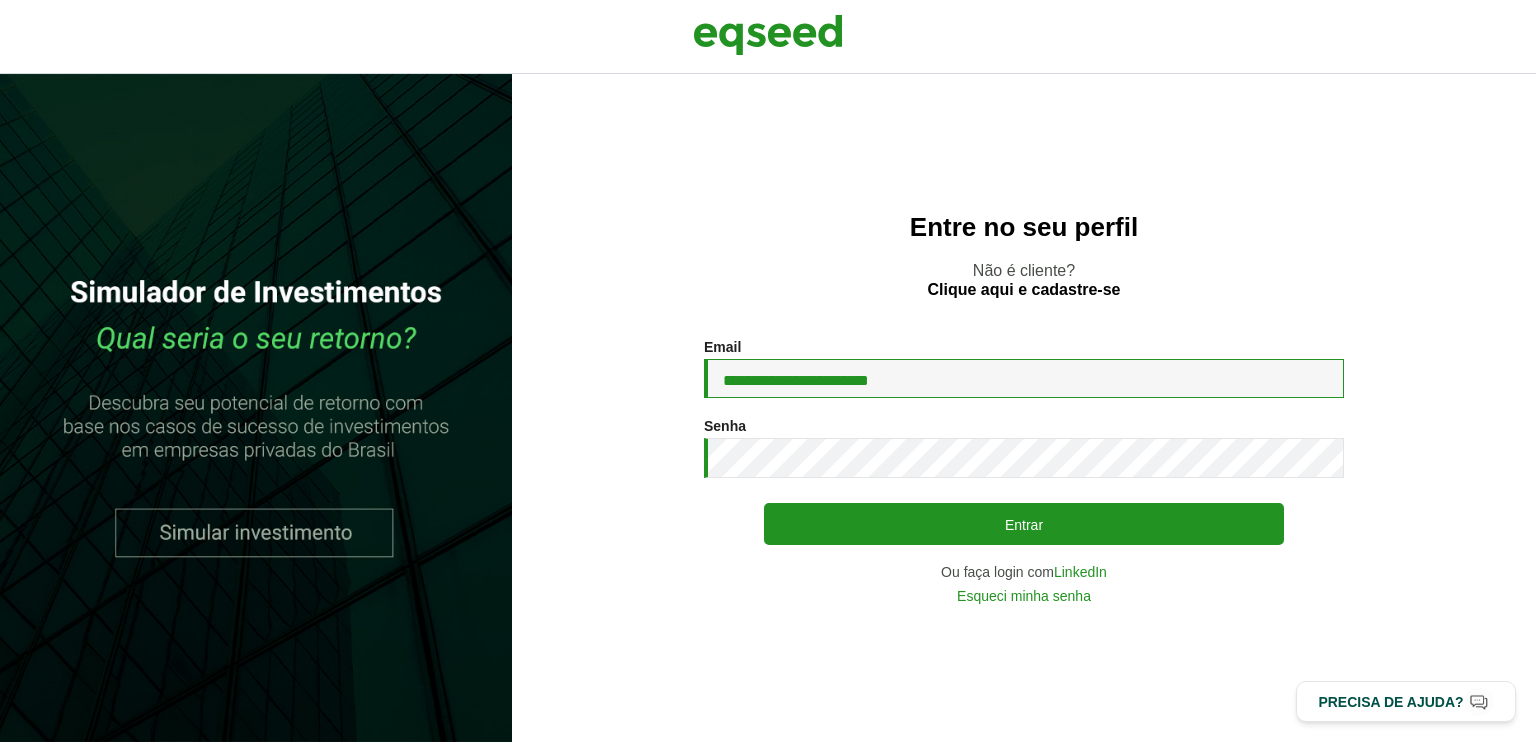 type on "**********" 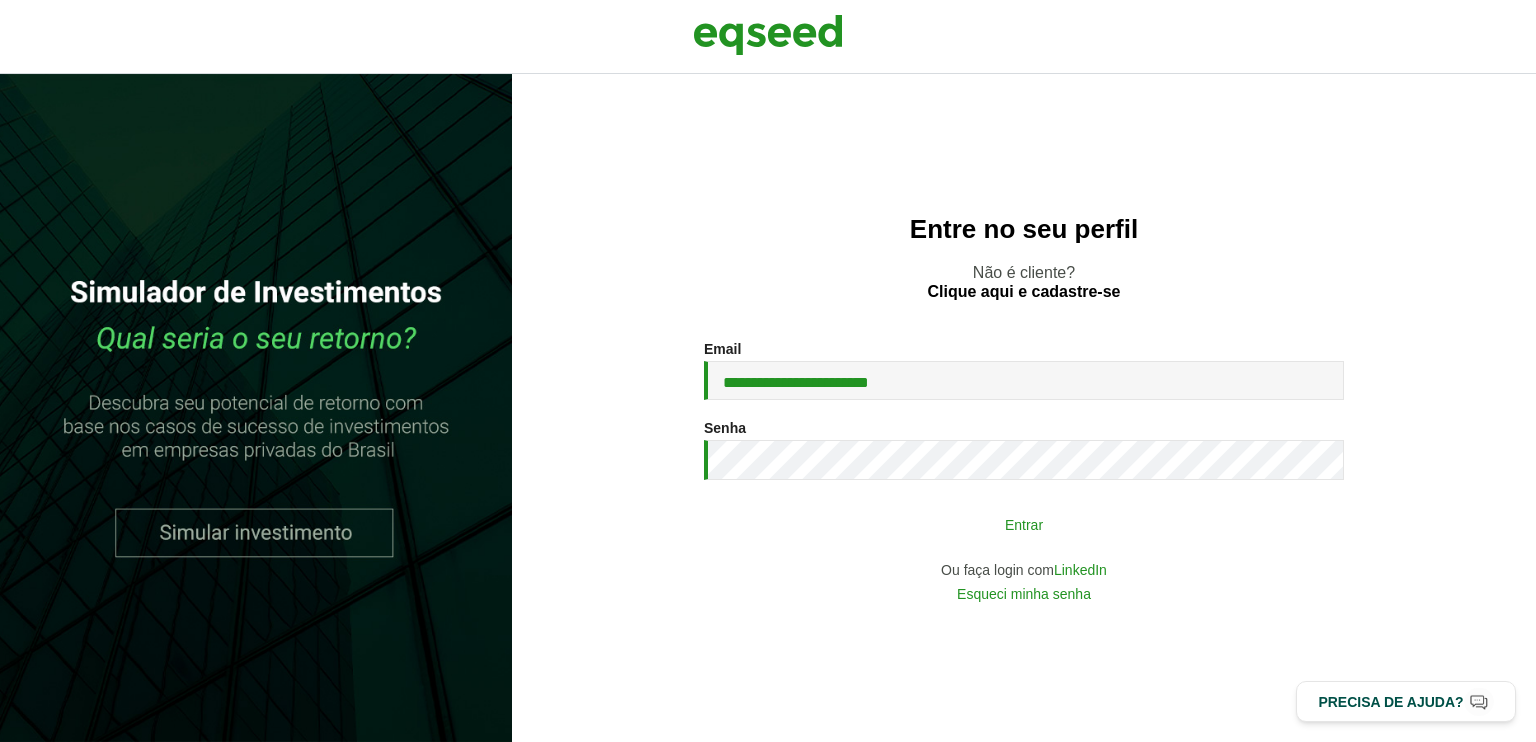 click on "Entrar" at bounding box center [1024, 524] 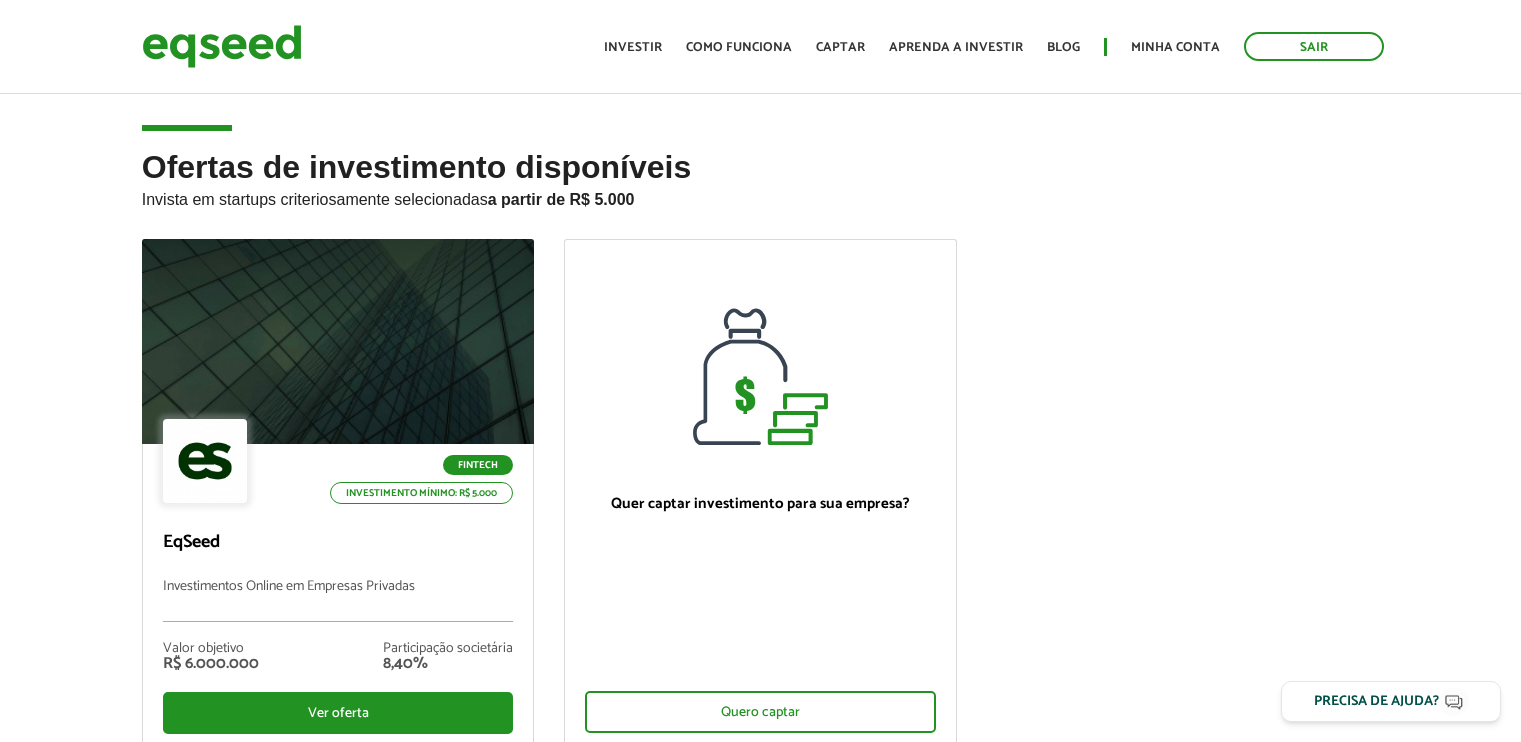 scroll, scrollTop: 0, scrollLeft: 0, axis: both 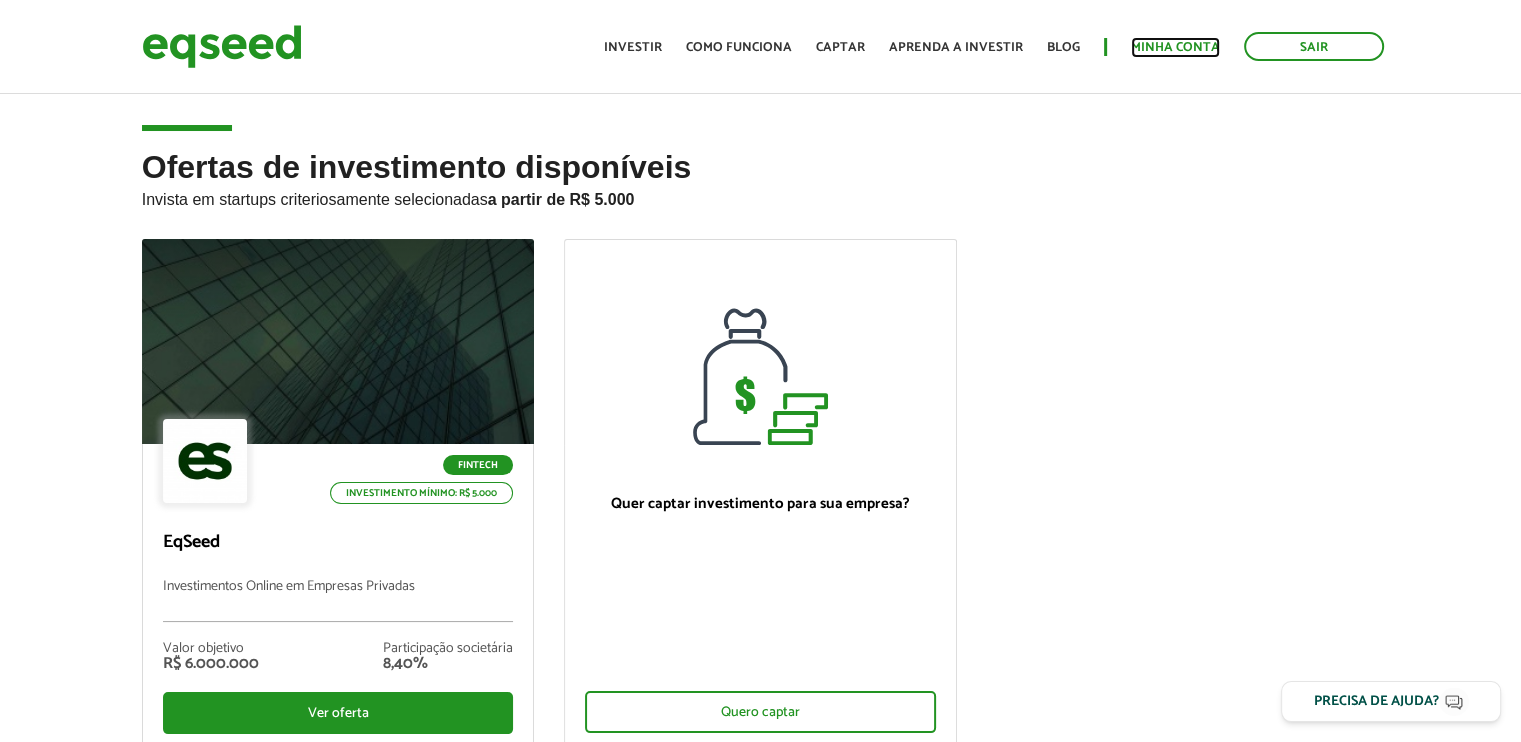 click on "Minha conta" at bounding box center (1175, 47) 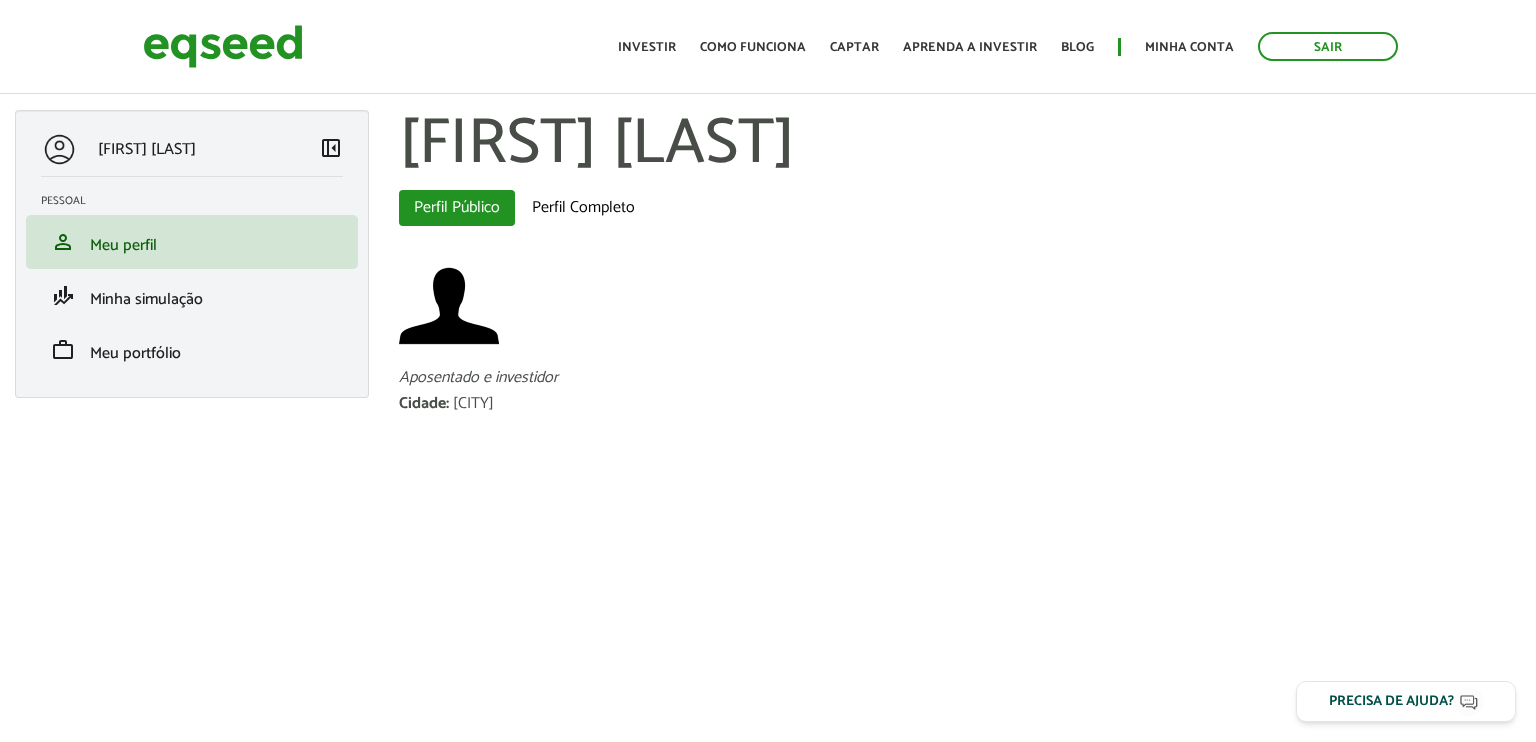 scroll, scrollTop: 0, scrollLeft: 0, axis: both 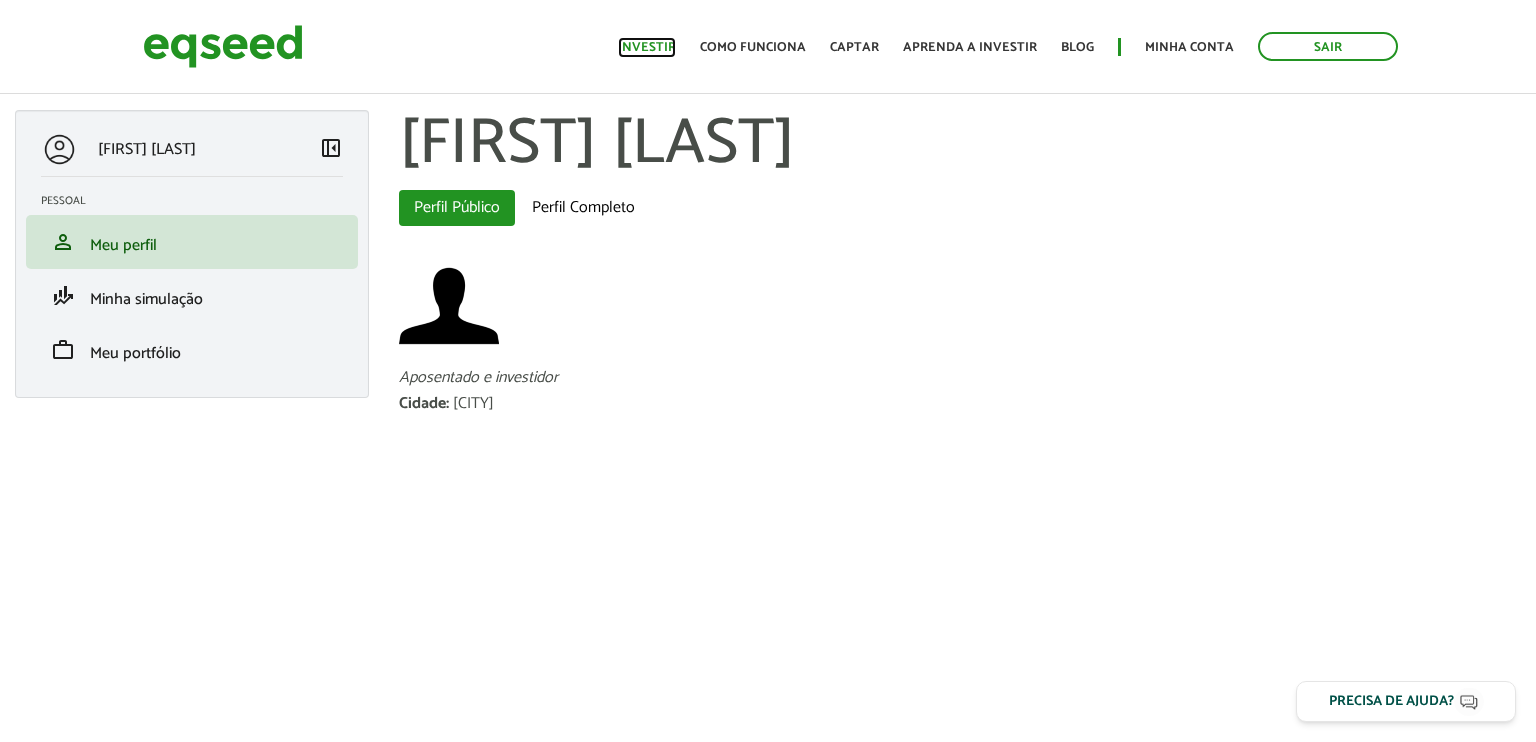click on "Investir" at bounding box center (647, 47) 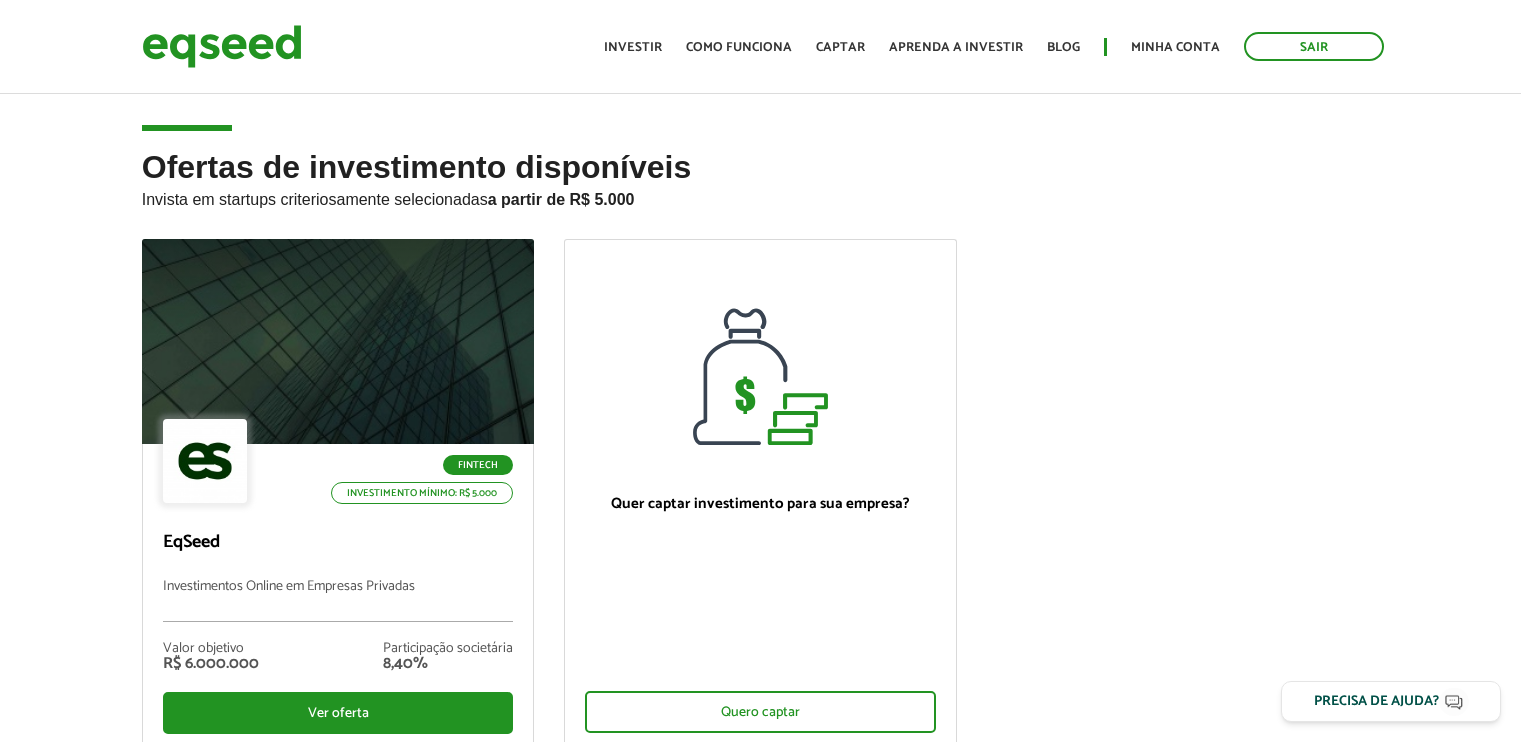 scroll, scrollTop: 0, scrollLeft: 0, axis: both 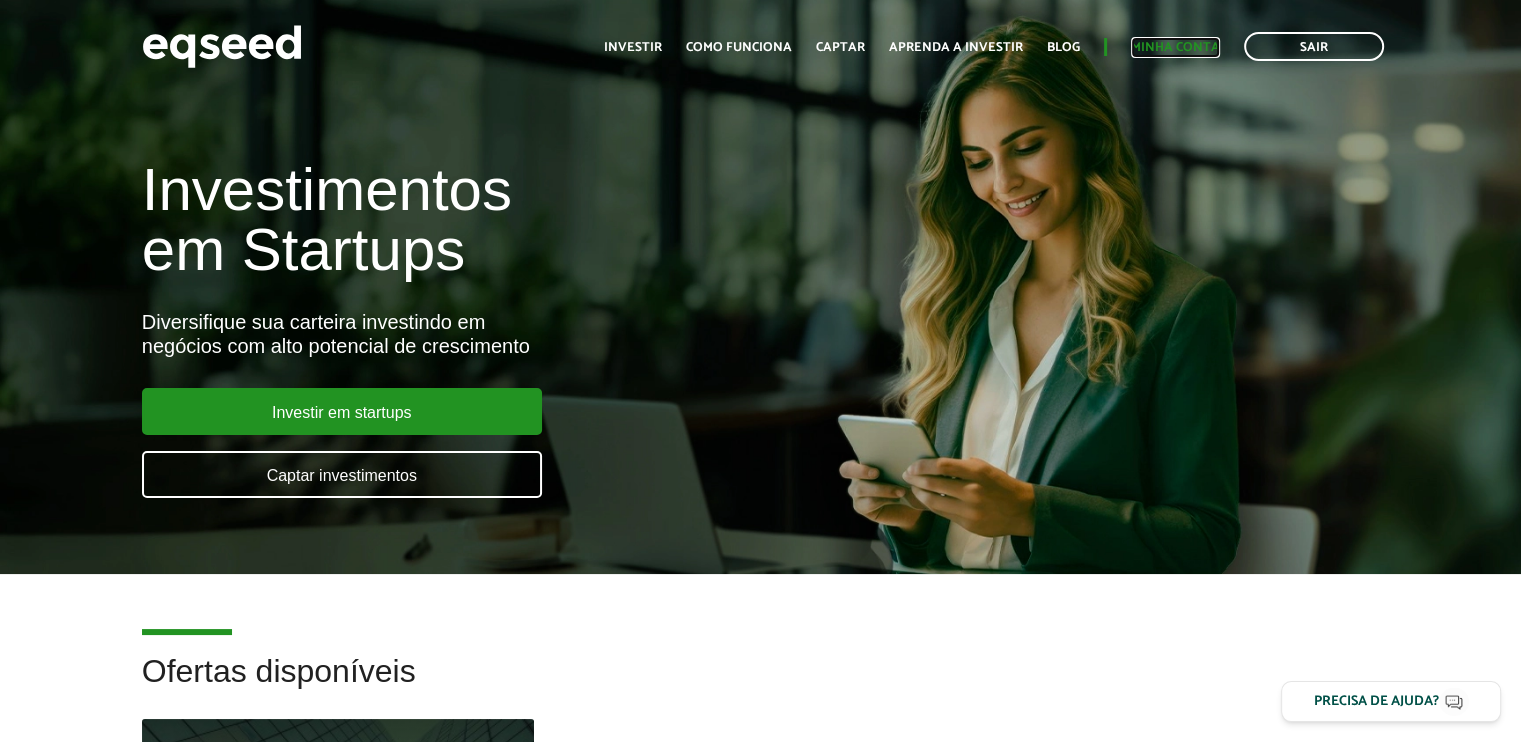 click on "Minha conta" at bounding box center (1175, 47) 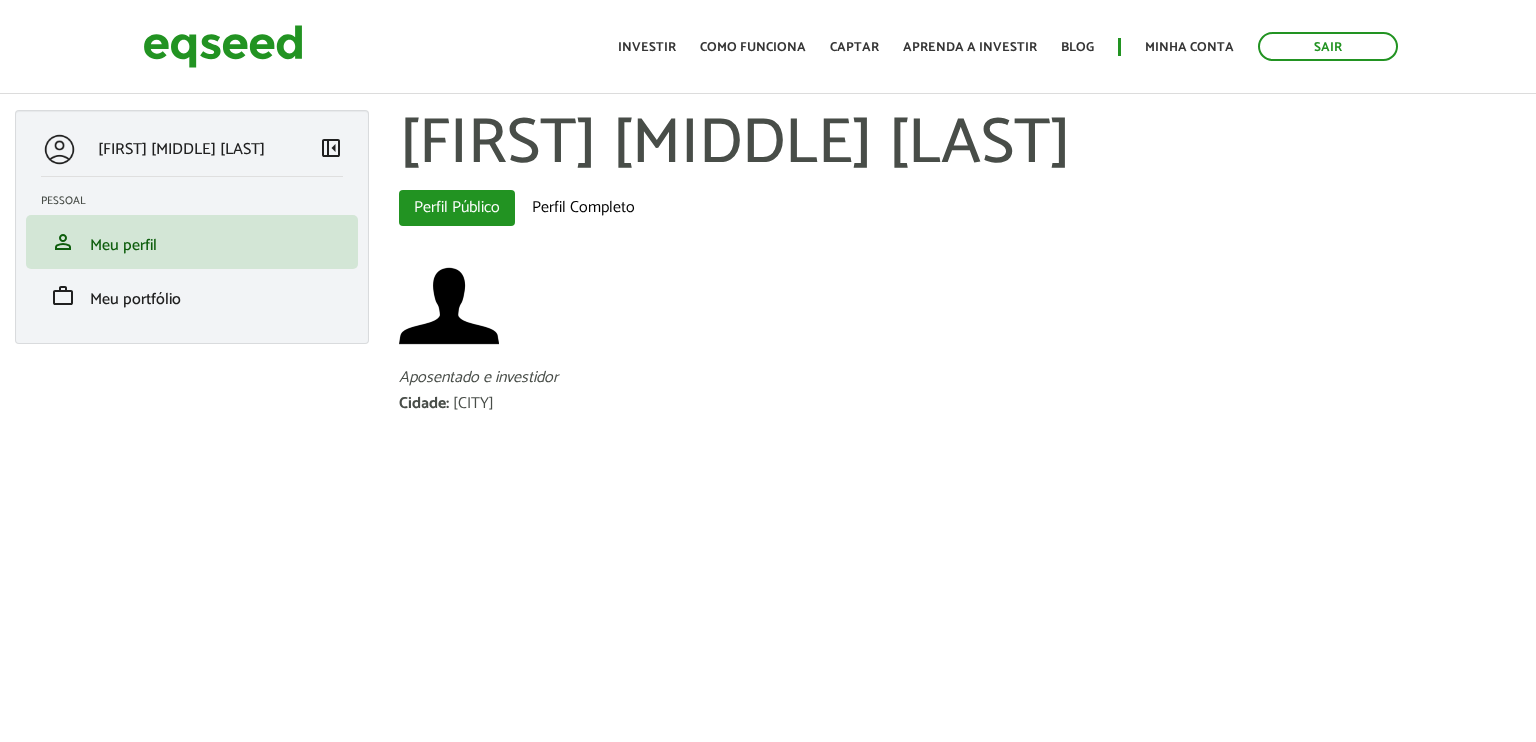 scroll, scrollTop: 0, scrollLeft: 0, axis: both 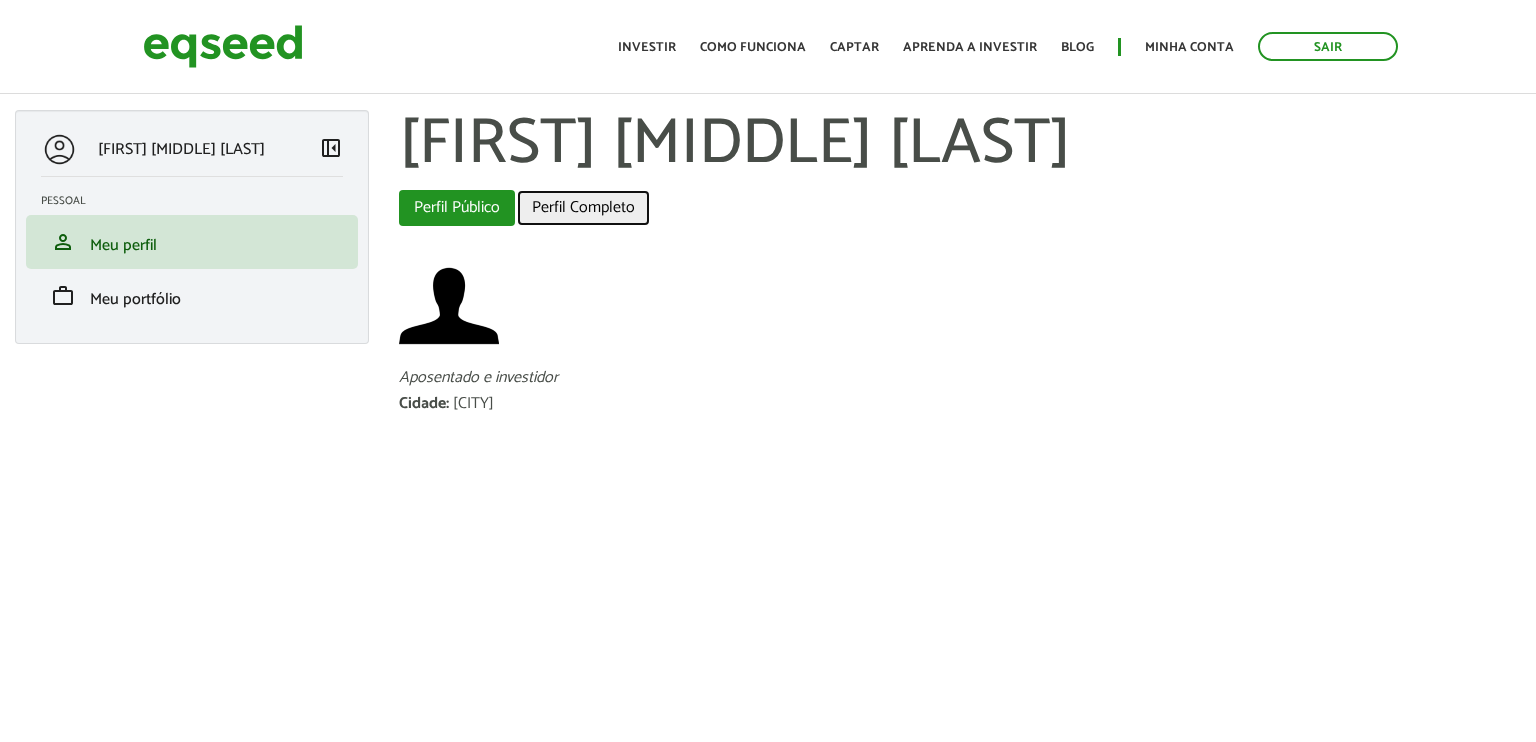 click on "Perfil Completo" at bounding box center (583, 208) 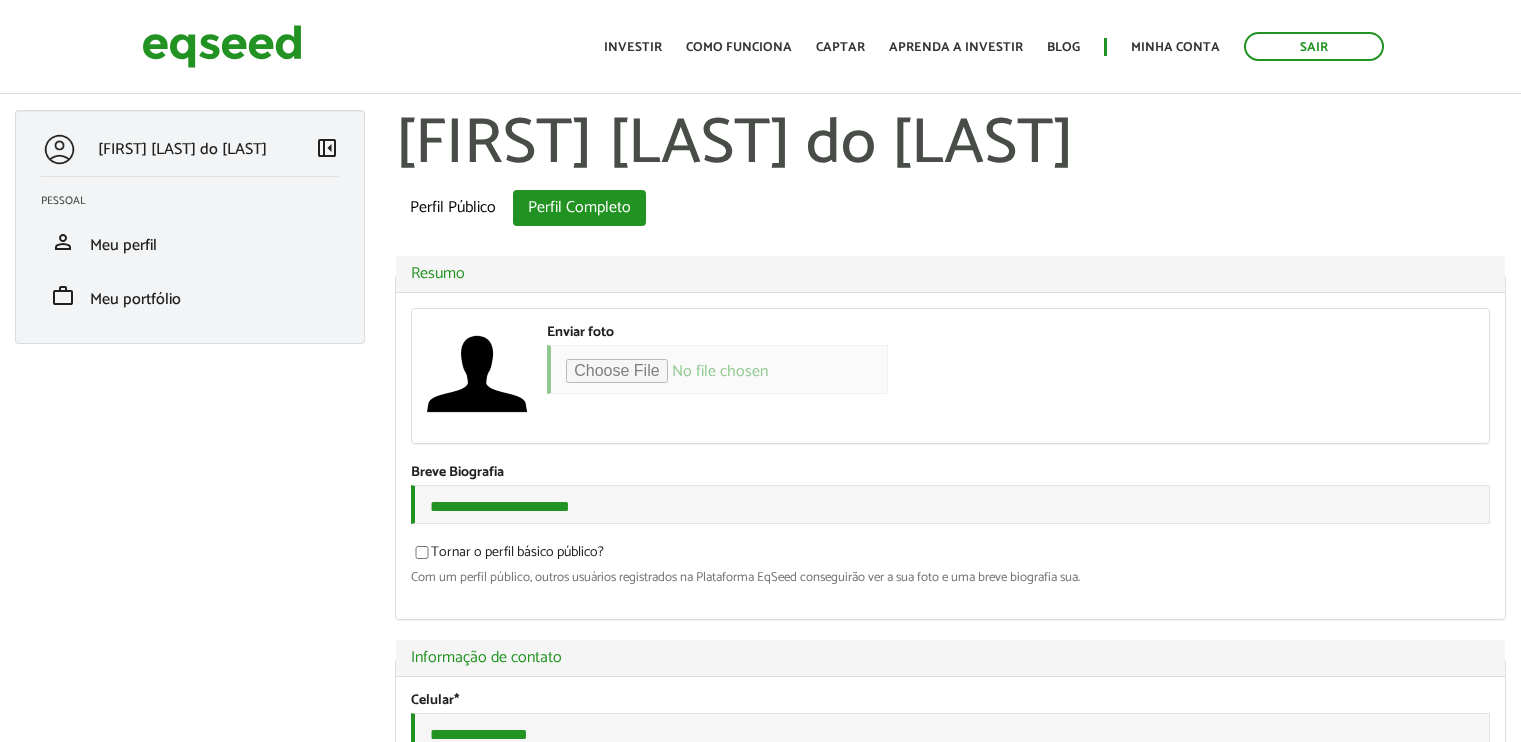 scroll, scrollTop: 0, scrollLeft: 0, axis: both 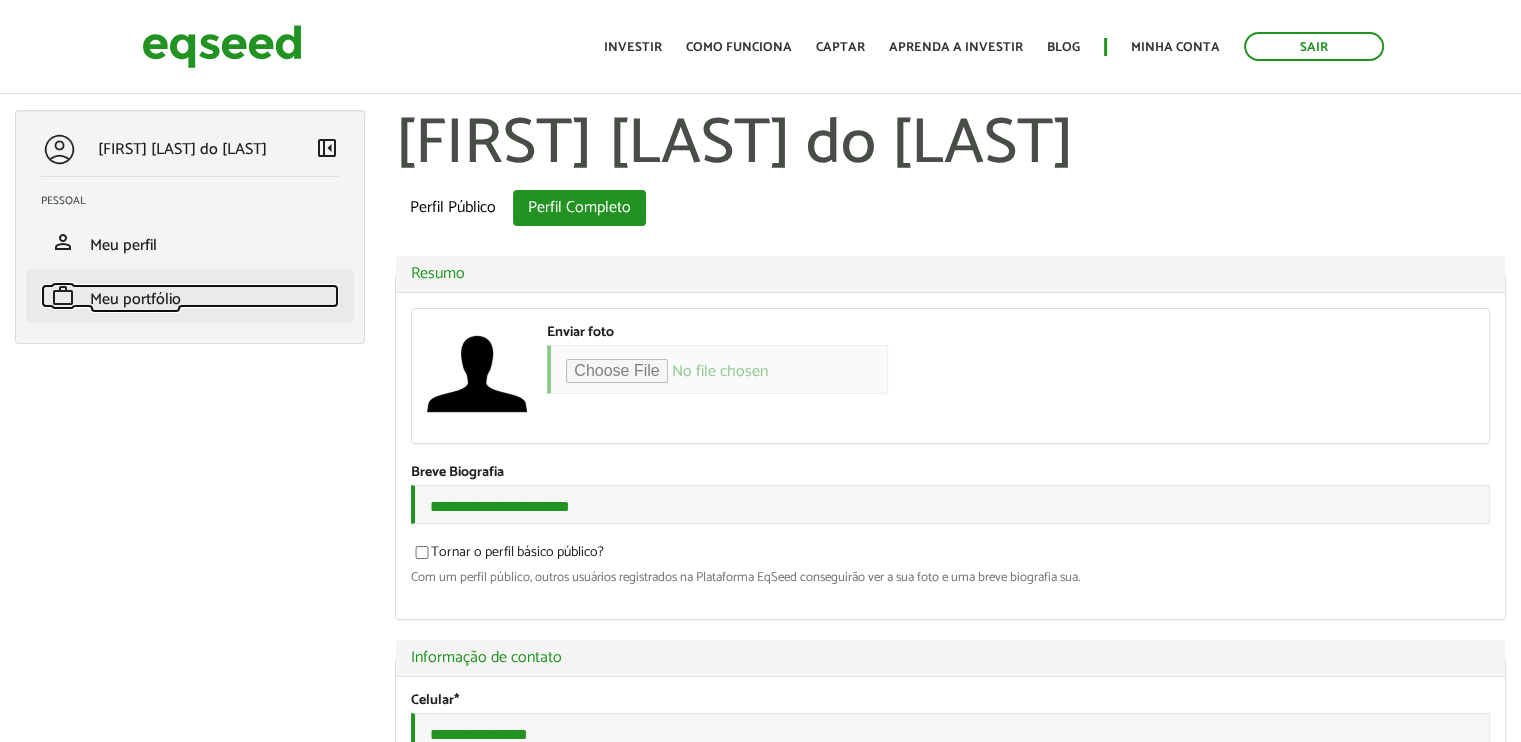 click on "Meu portfólio" at bounding box center (135, 299) 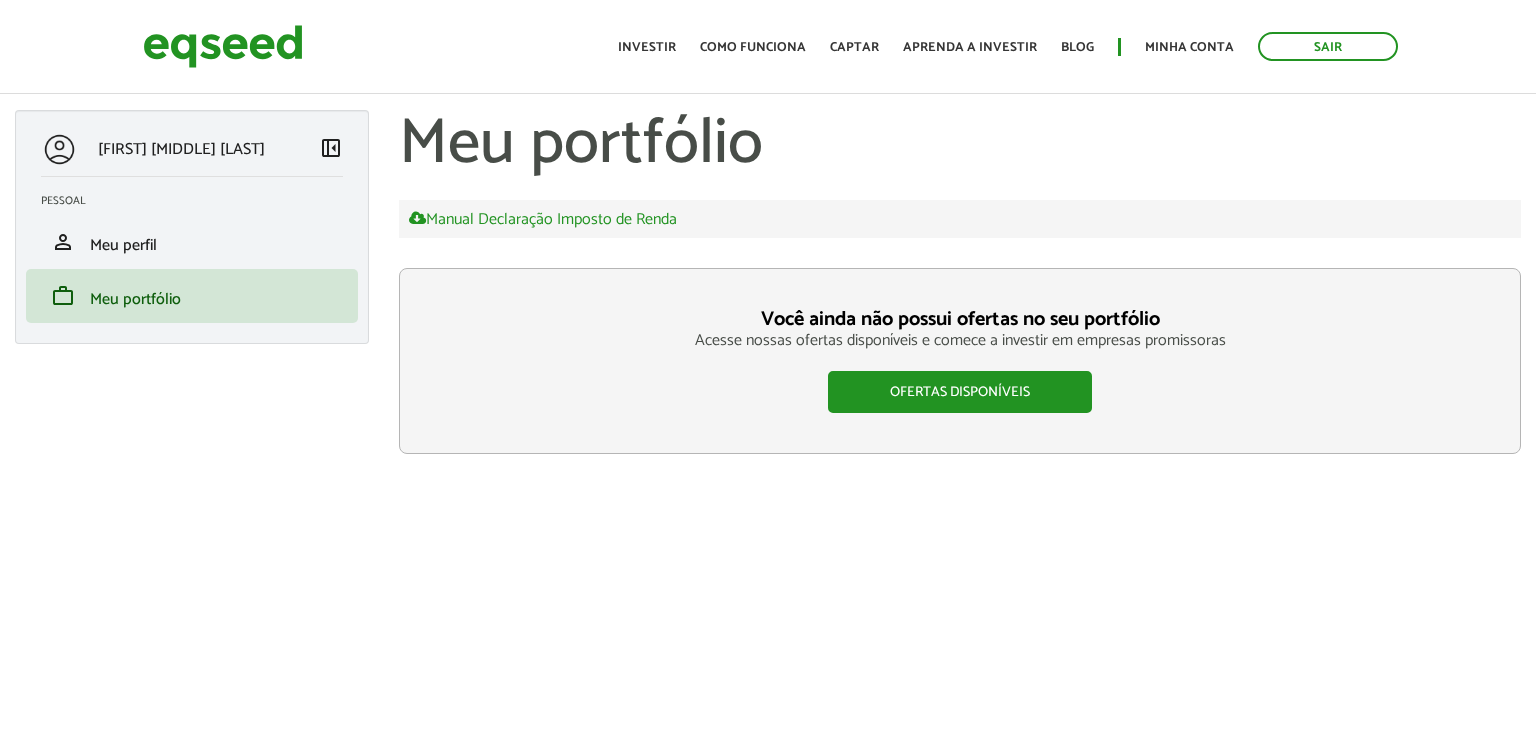 scroll, scrollTop: 0, scrollLeft: 0, axis: both 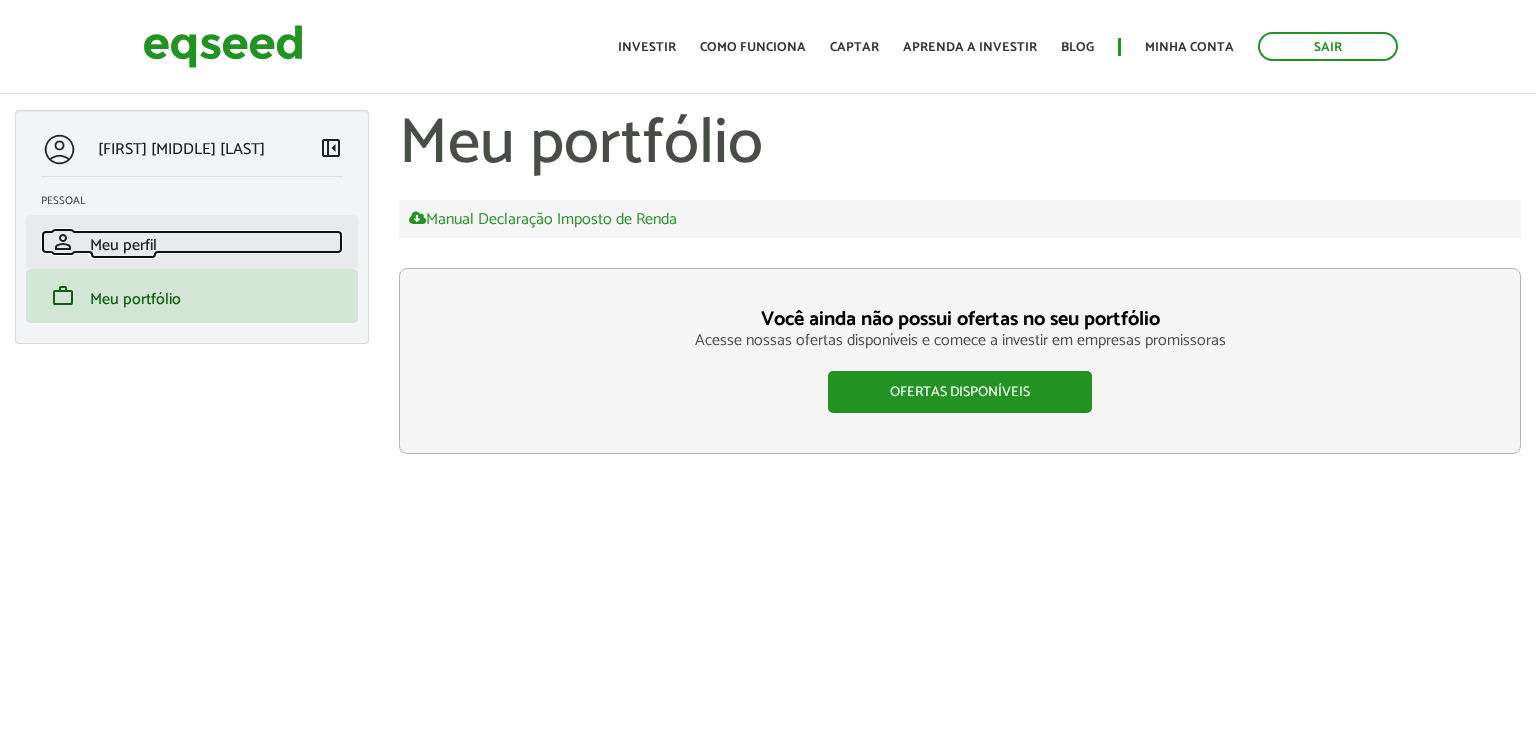 click on "Meu perfil" at bounding box center [123, 245] 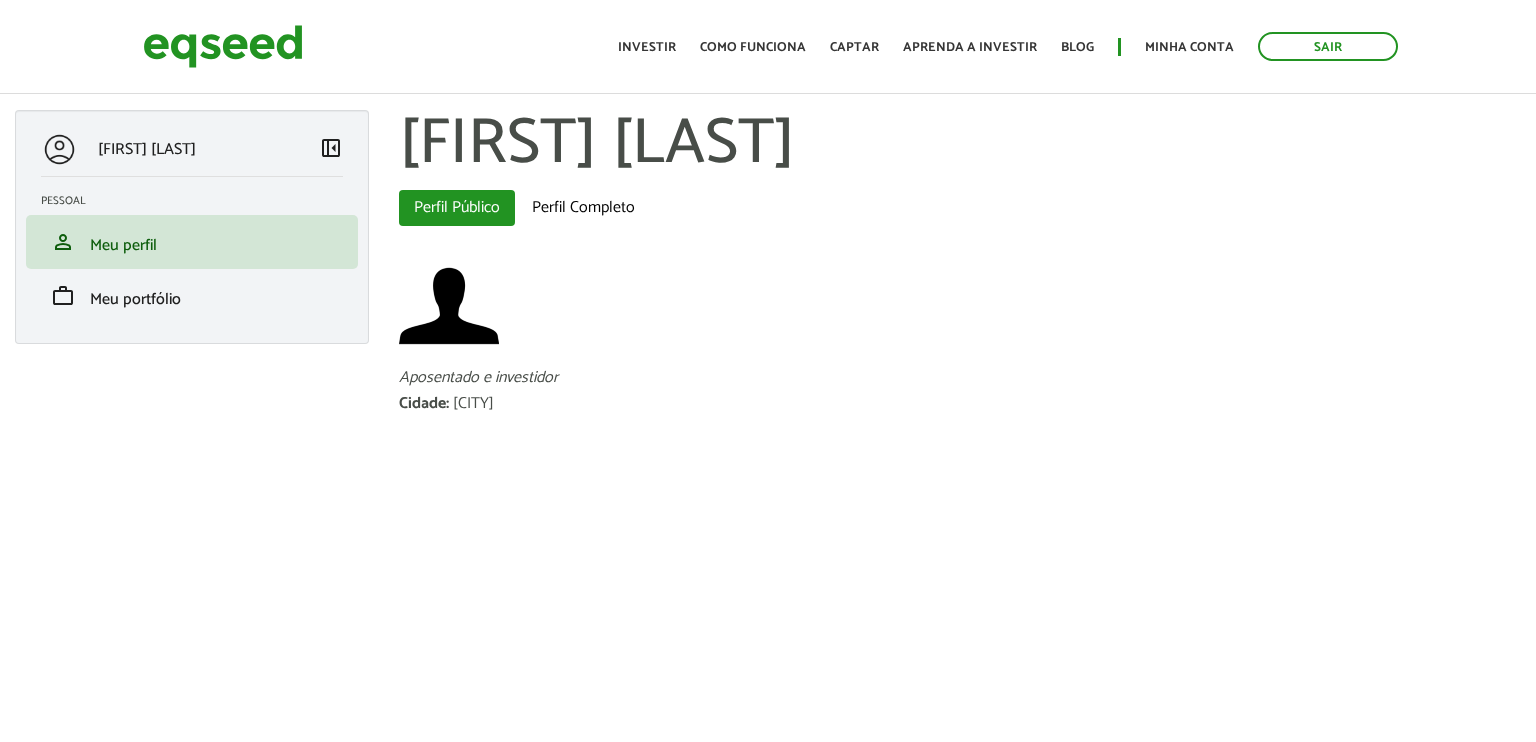 scroll, scrollTop: 0, scrollLeft: 0, axis: both 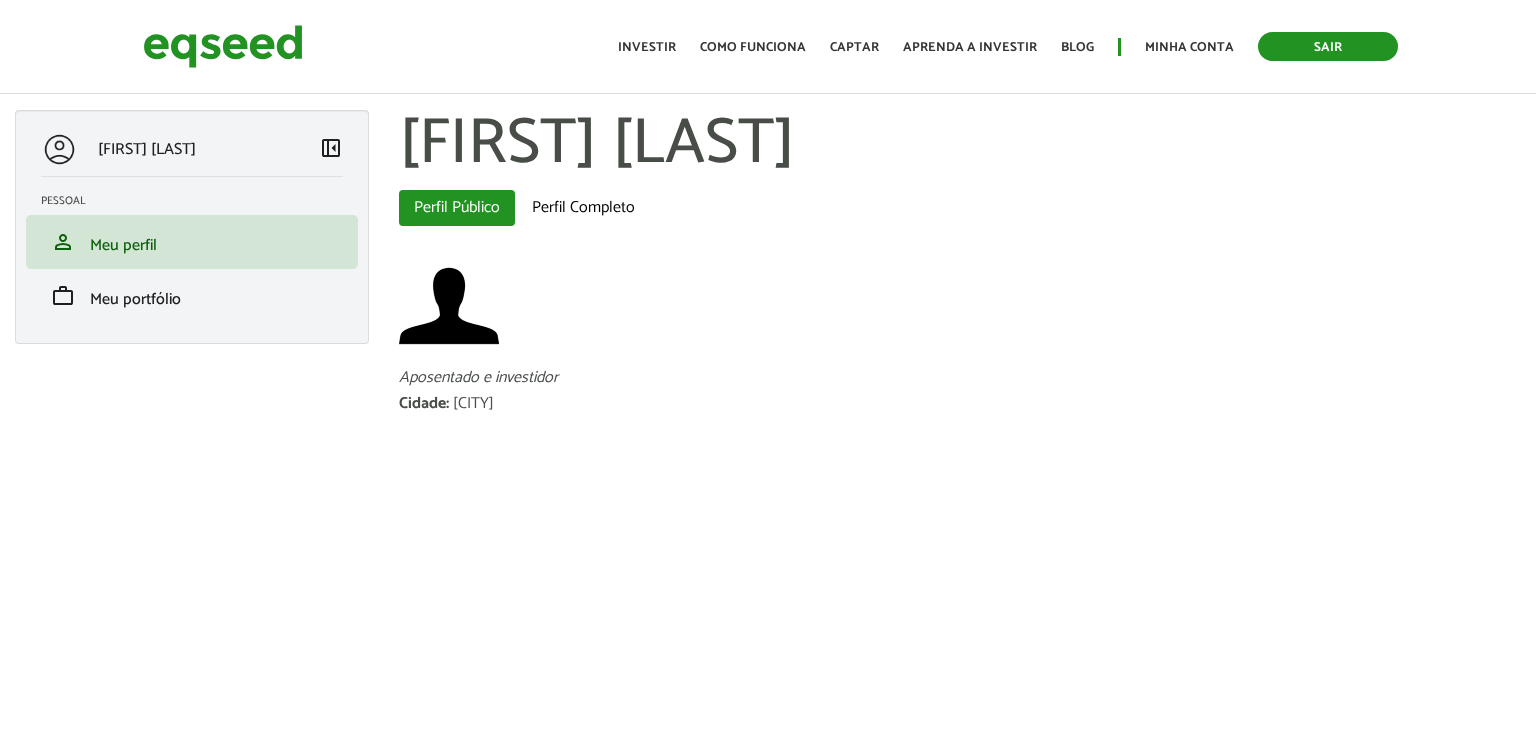 click on "Sair" at bounding box center [1328, 46] 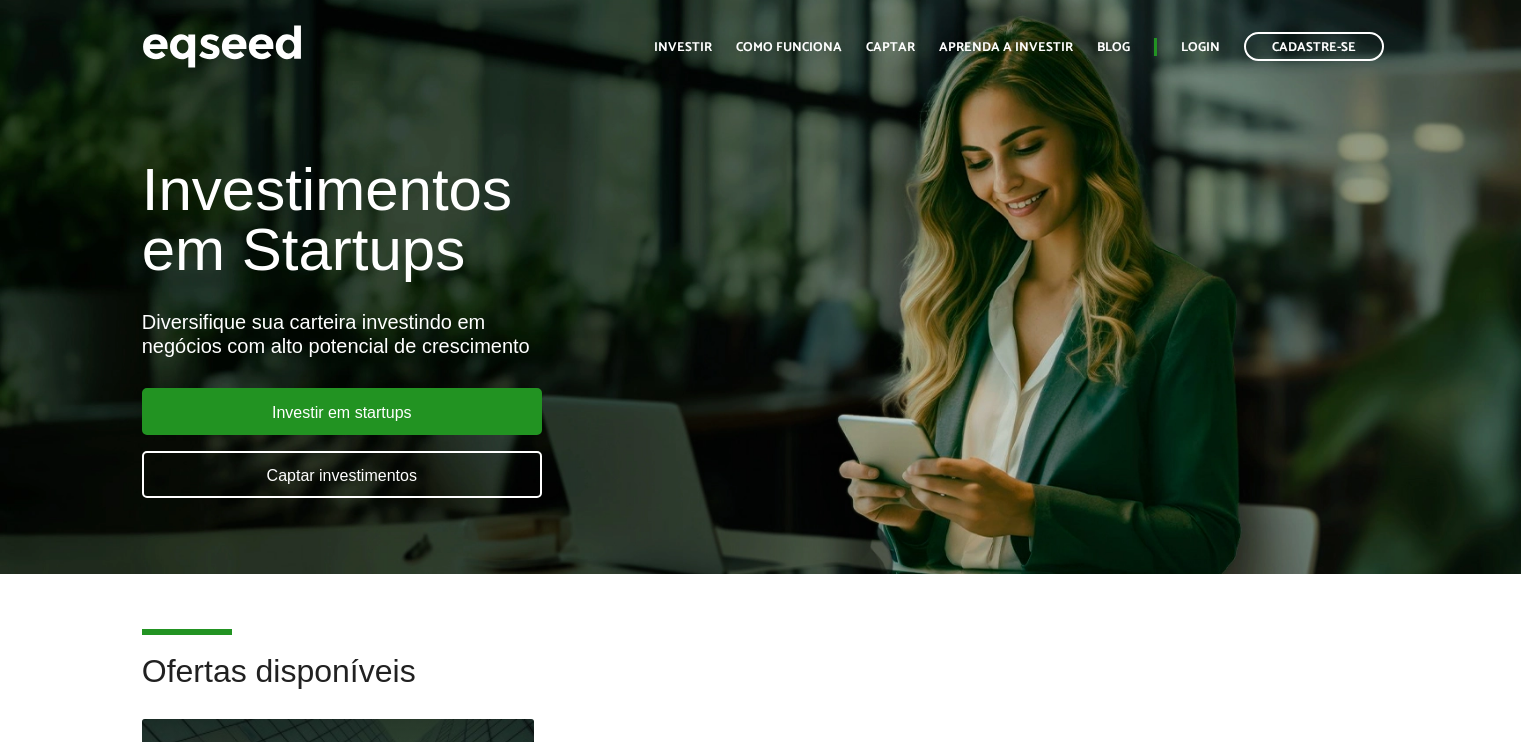 scroll, scrollTop: 0, scrollLeft: 0, axis: both 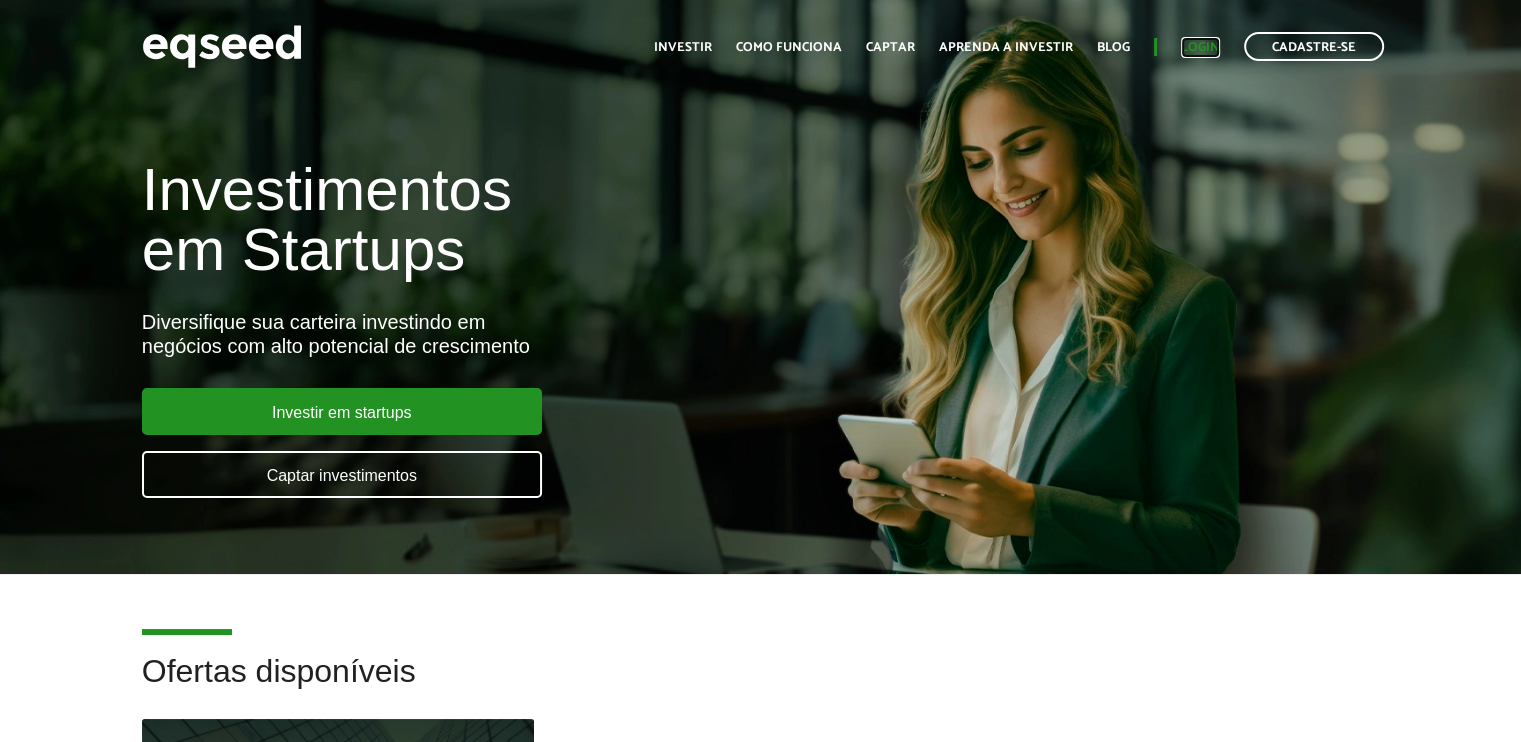 click on "Login" at bounding box center [1200, 47] 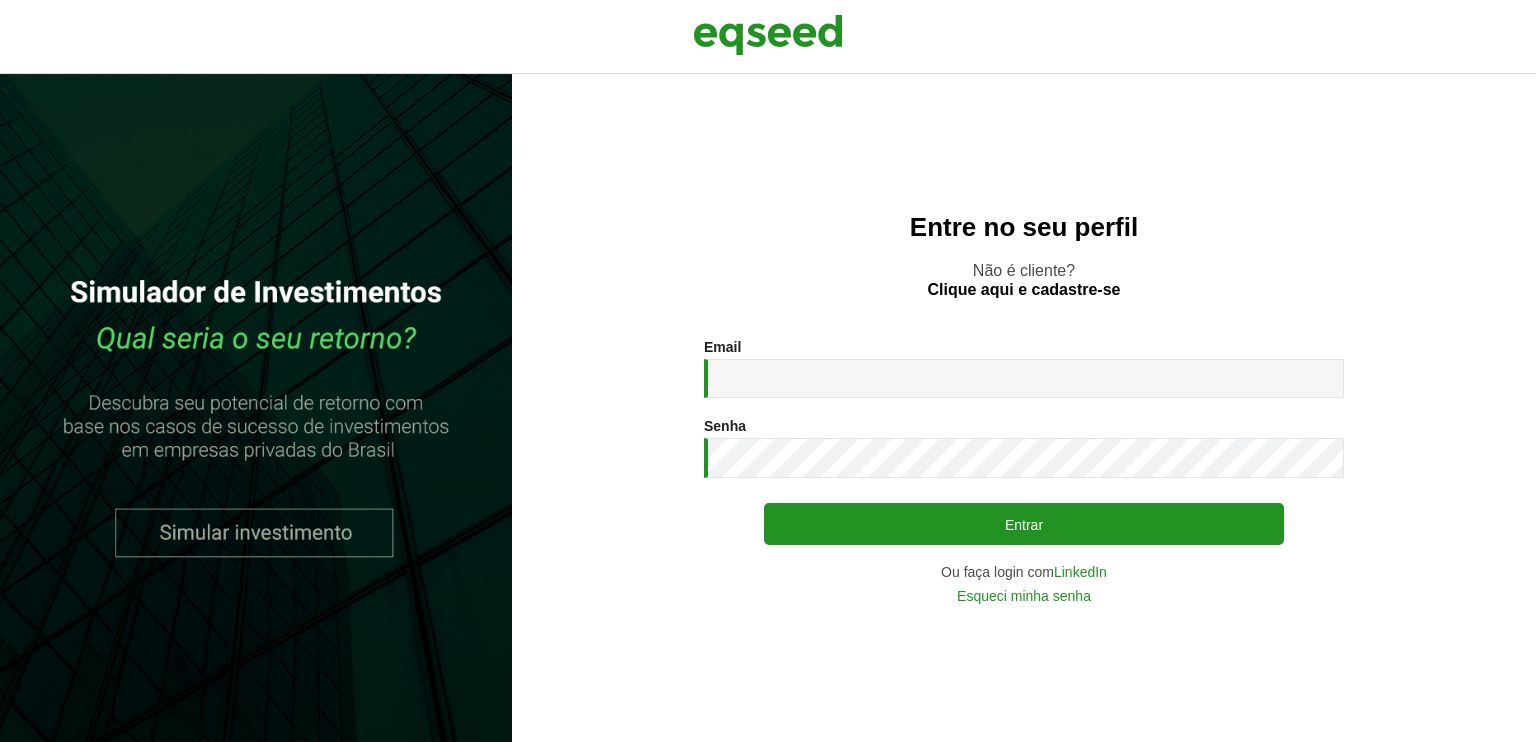 scroll, scrollTop: 0, scrollLeft: 0, axis: both 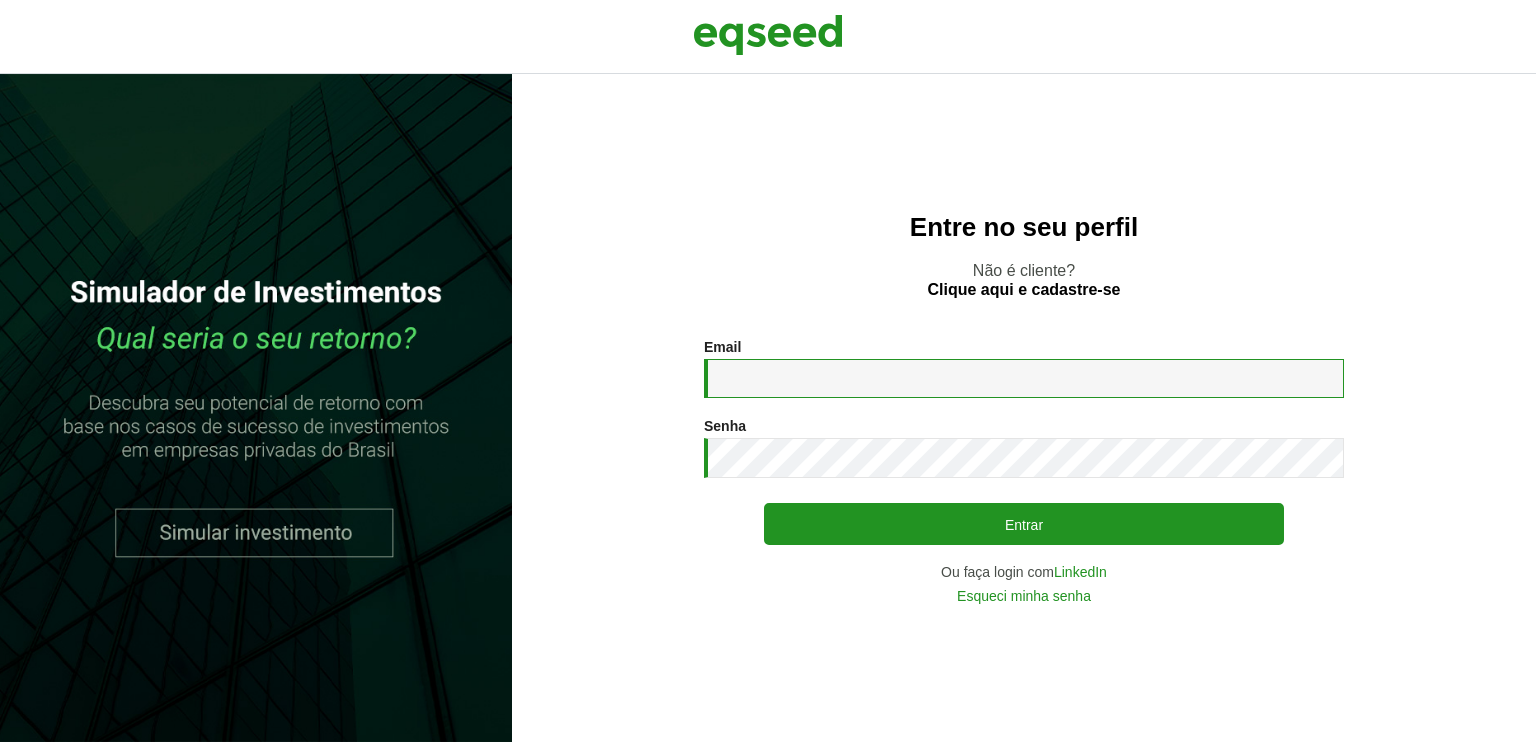 click on "Email  *" at bounding box center [1024, 378] 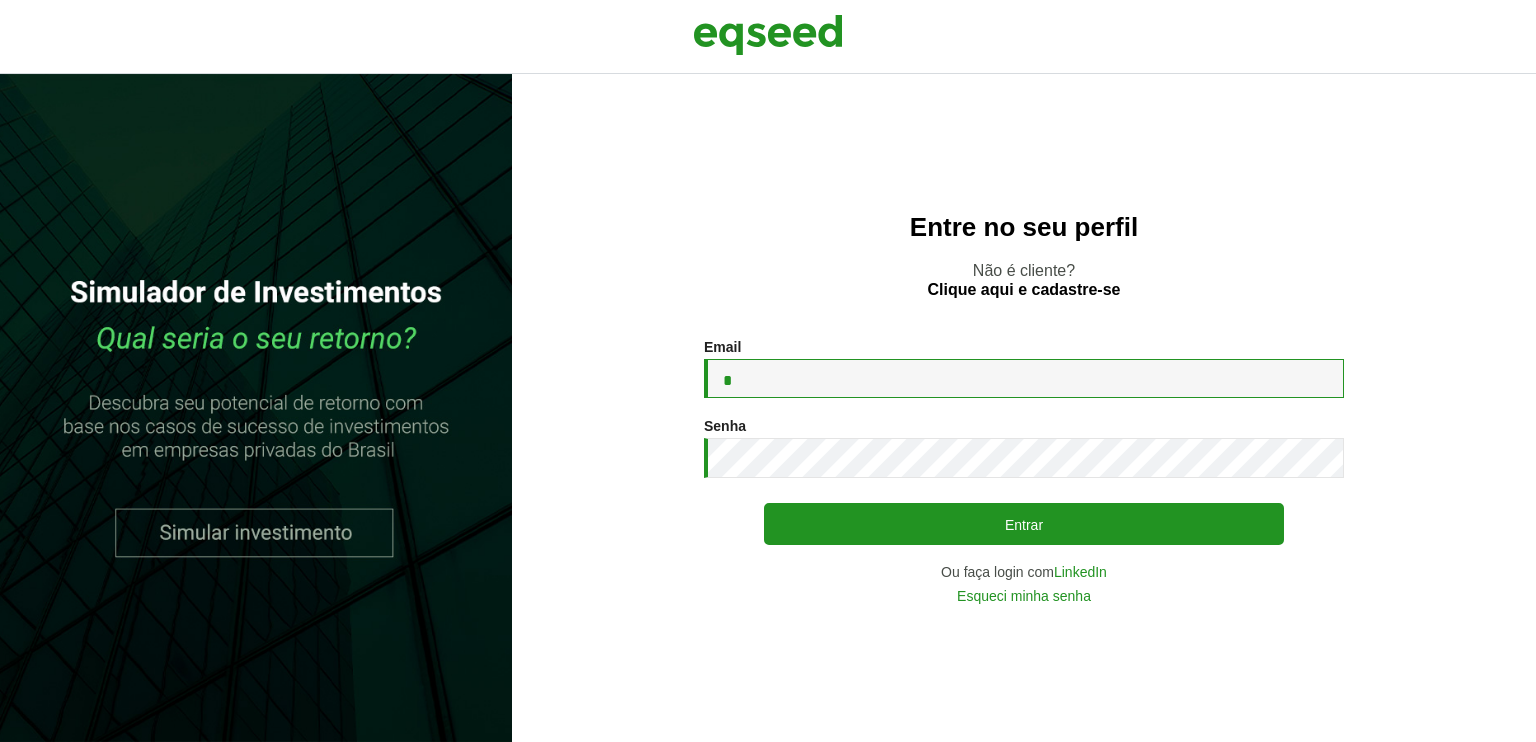 click on "*" at bounding box center (1024, 378) 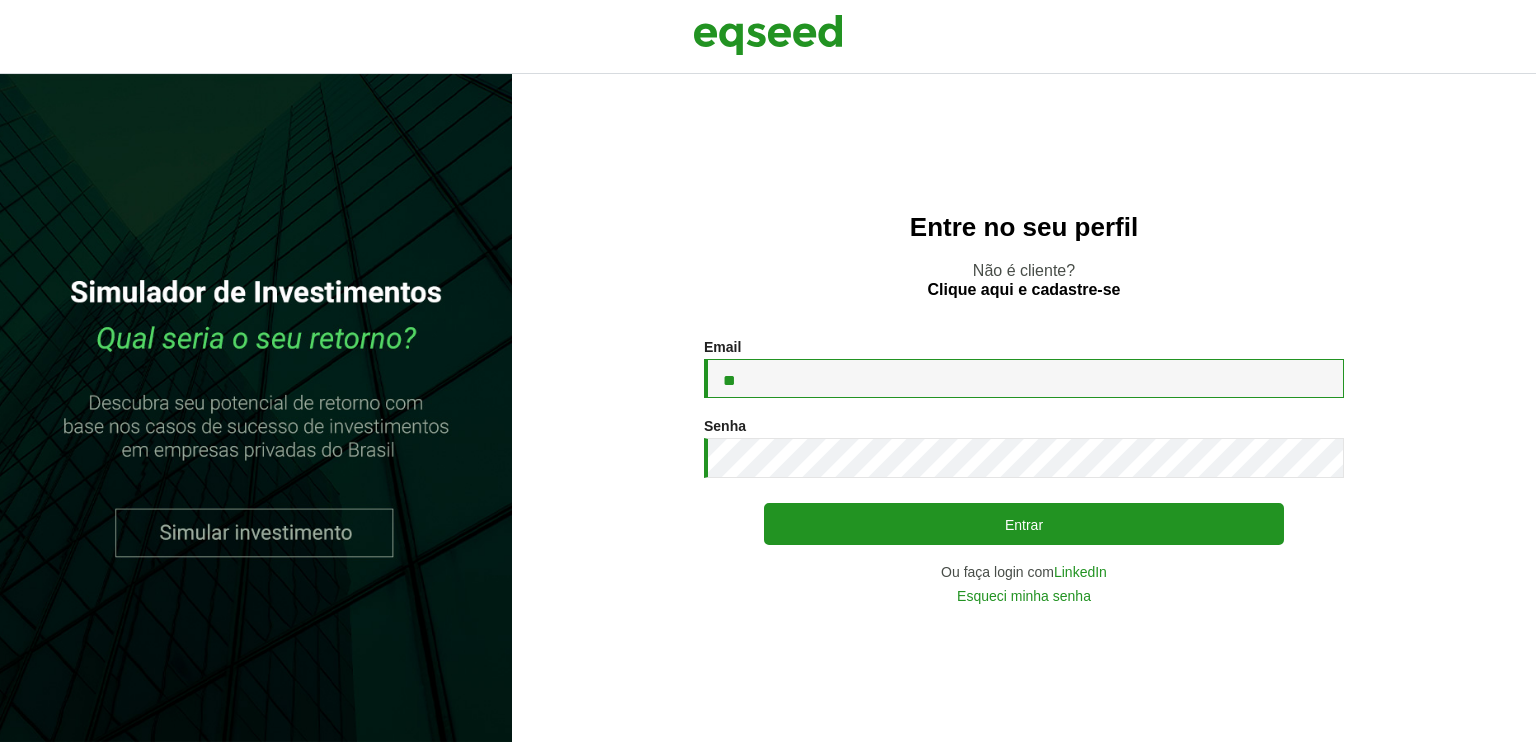 type on "**********" 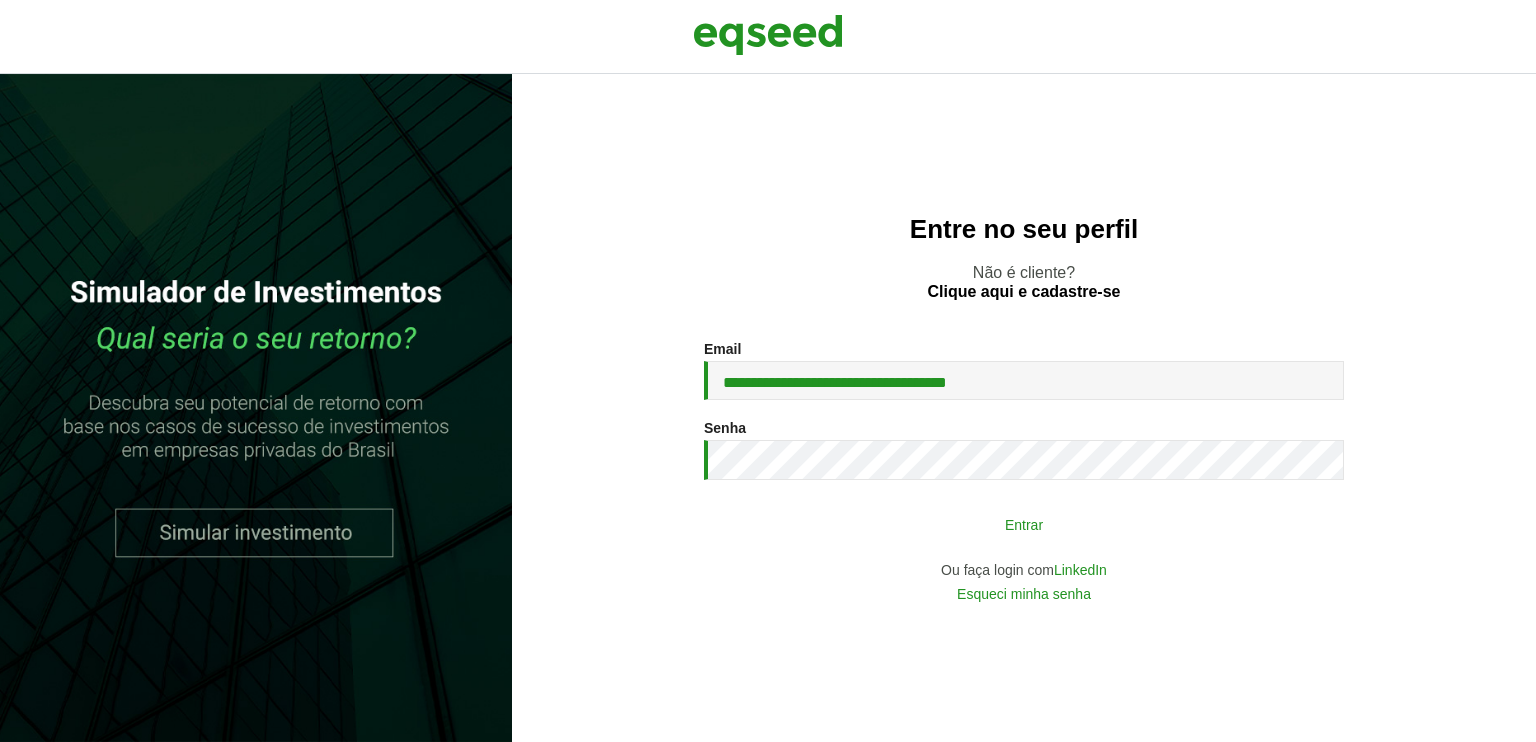 click on "Entrar" at bounding box center [1024, 524] 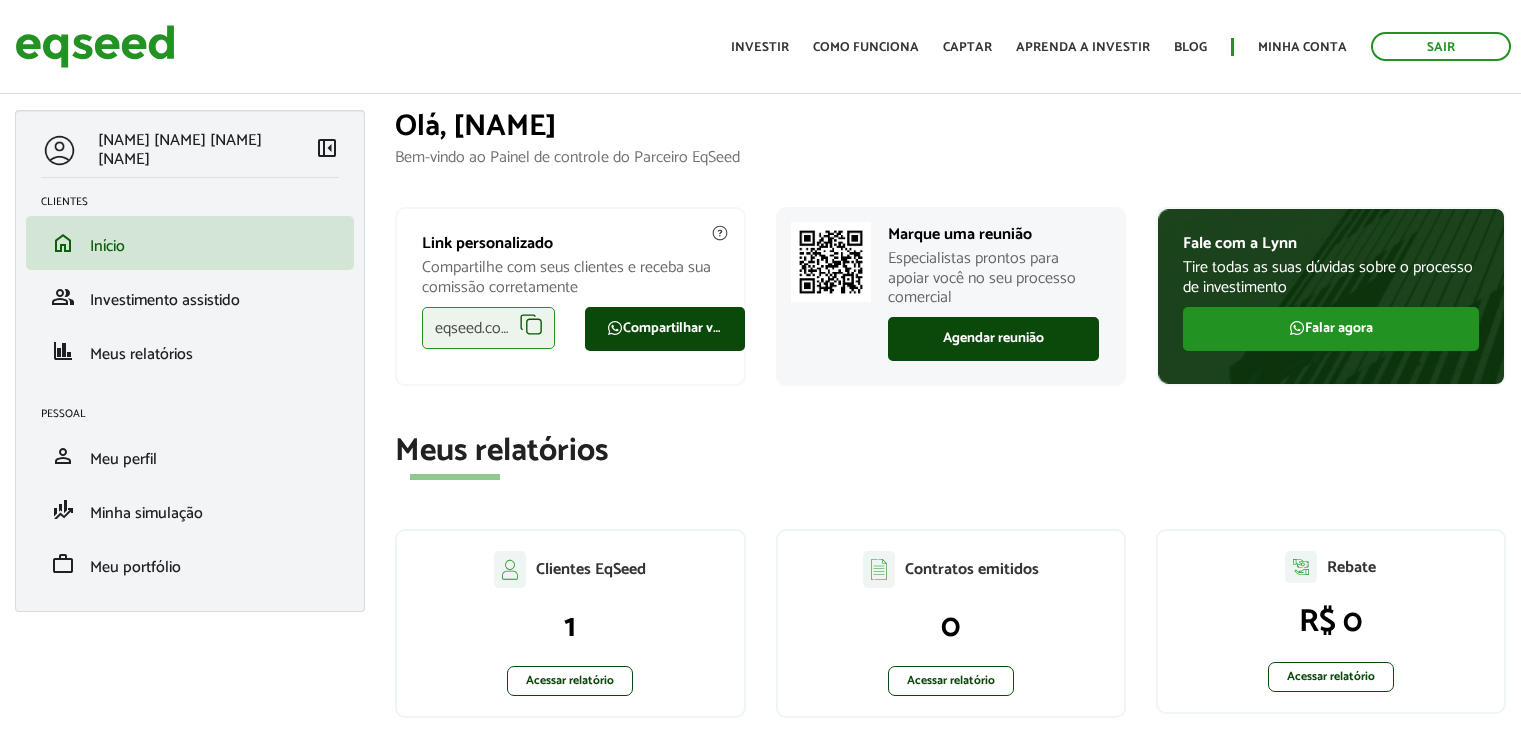 scroll, scrollTop: 0, scrollLeft: 0, axis: both 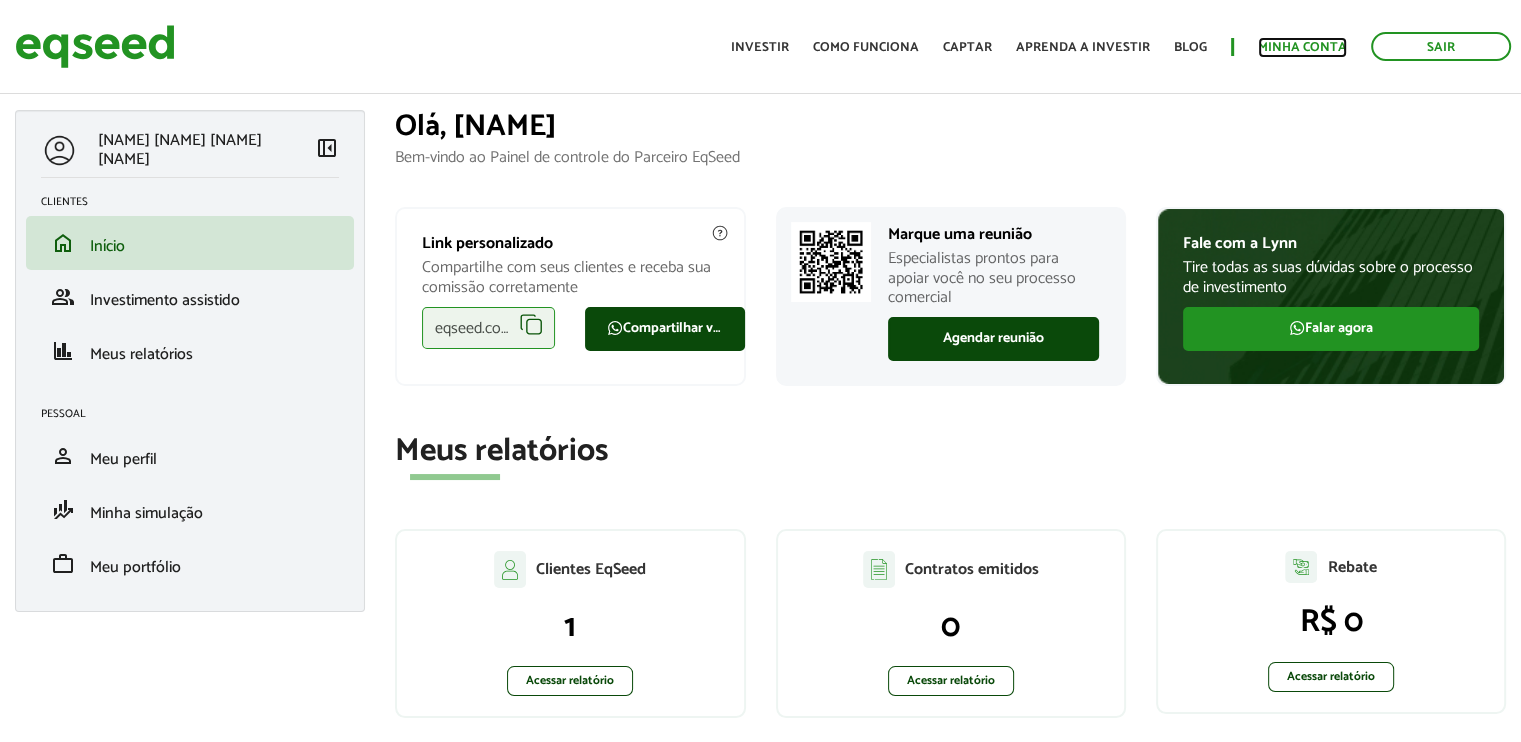 click on "Minha conta" at bounding box center [1302, 47] 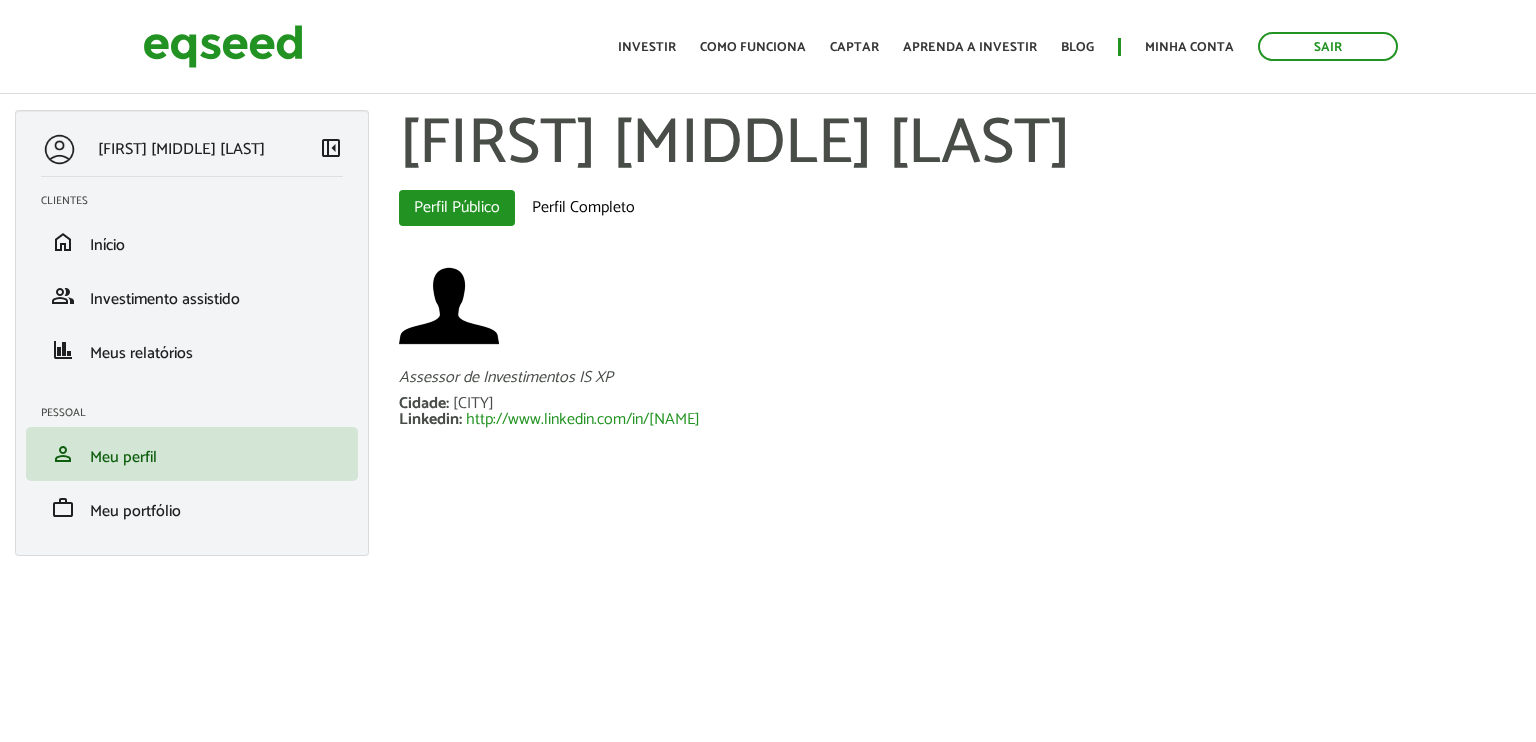 scroll, scrollTop: 0, scrollLeft: 0, axis: both 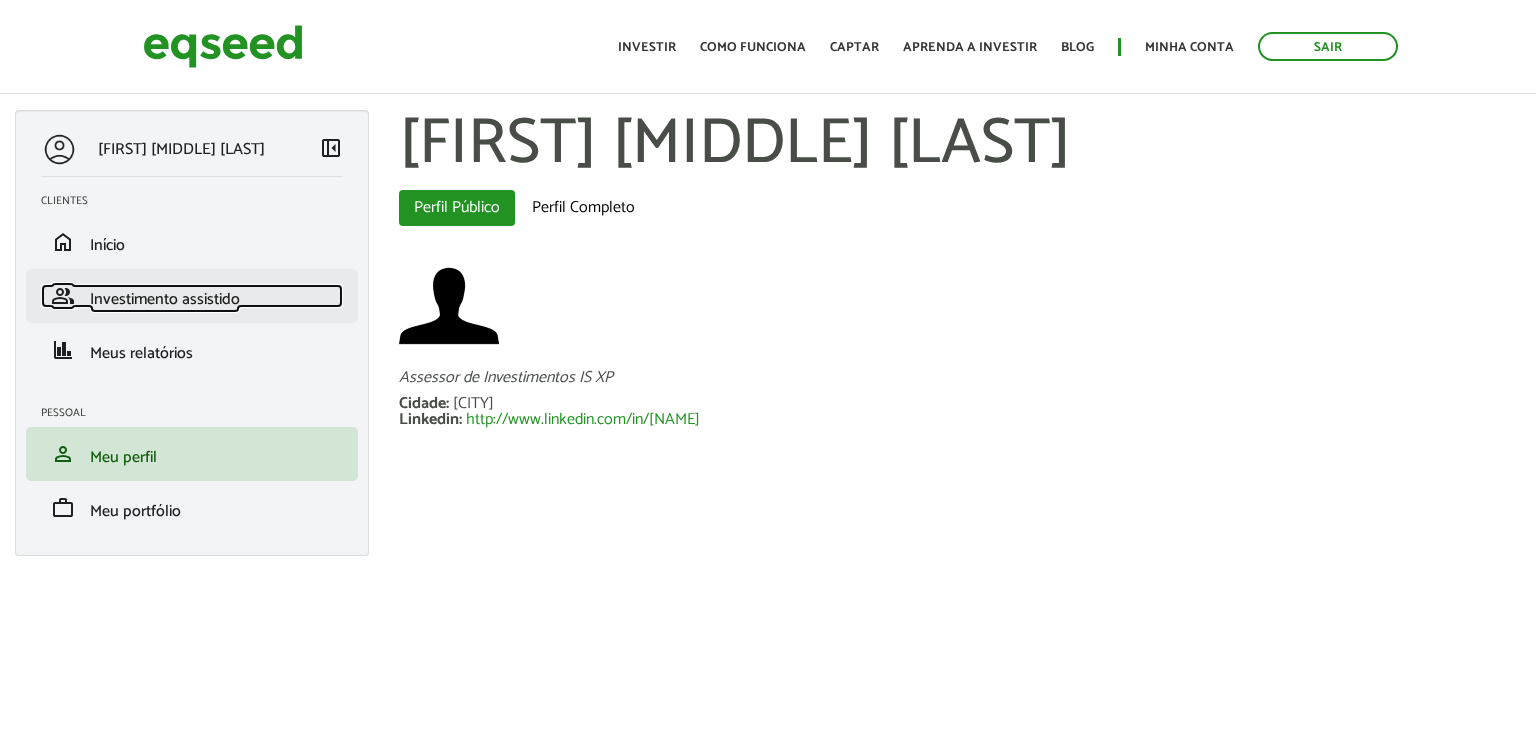 click on "Investimento assistido" at bounding box center (165, 299) 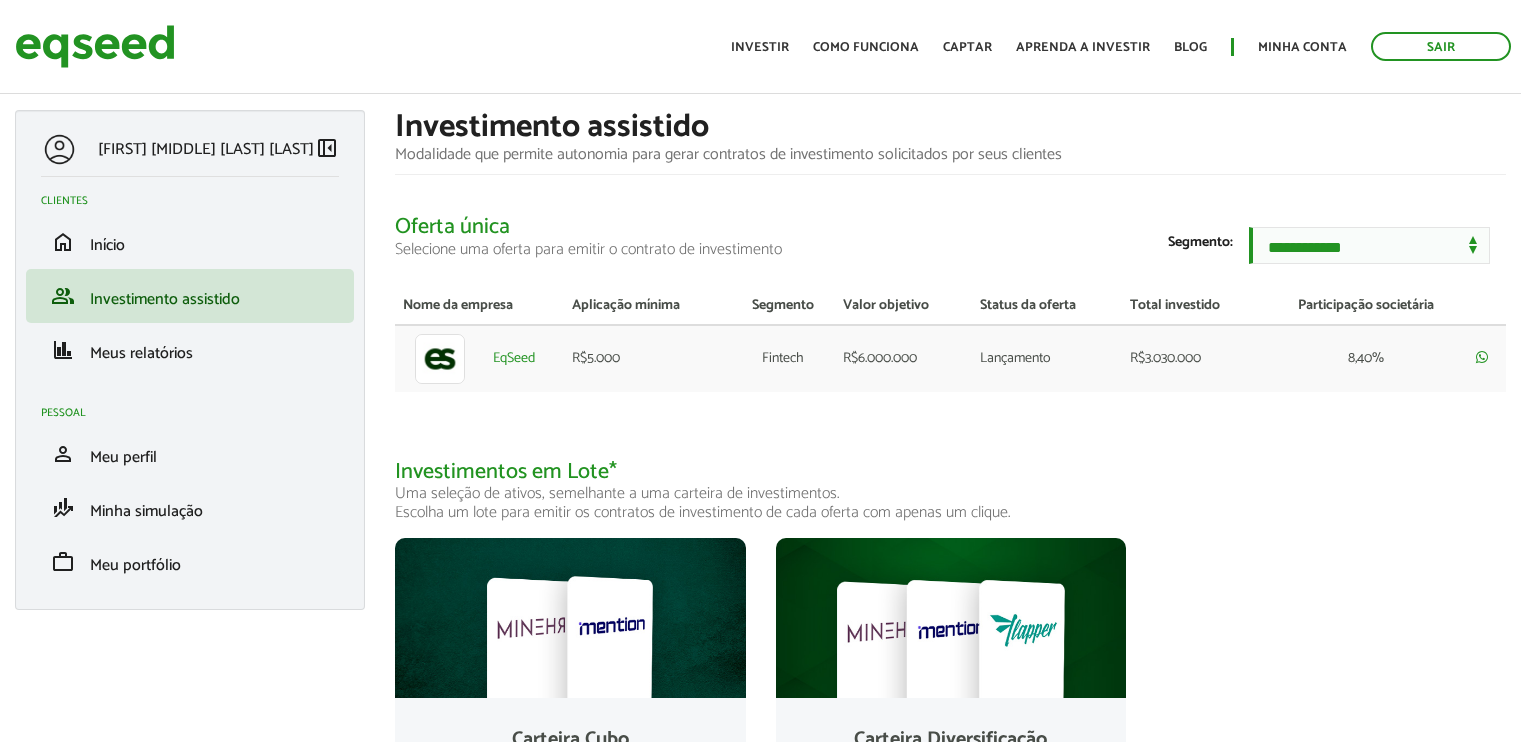 scroll, scrollTop: 0, scrollLeft: 0, axis: both 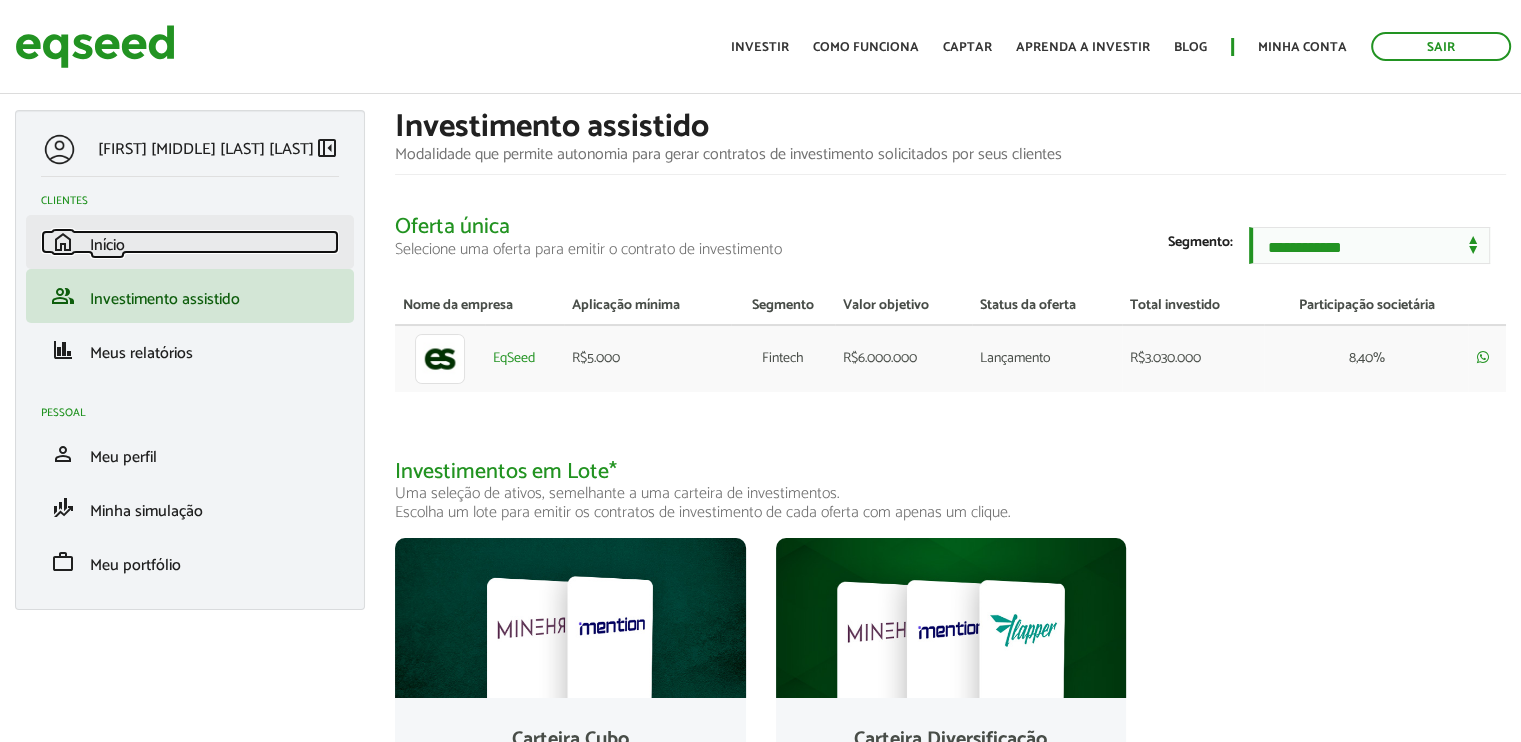 click on "Início" at bounding box center (107, 245) 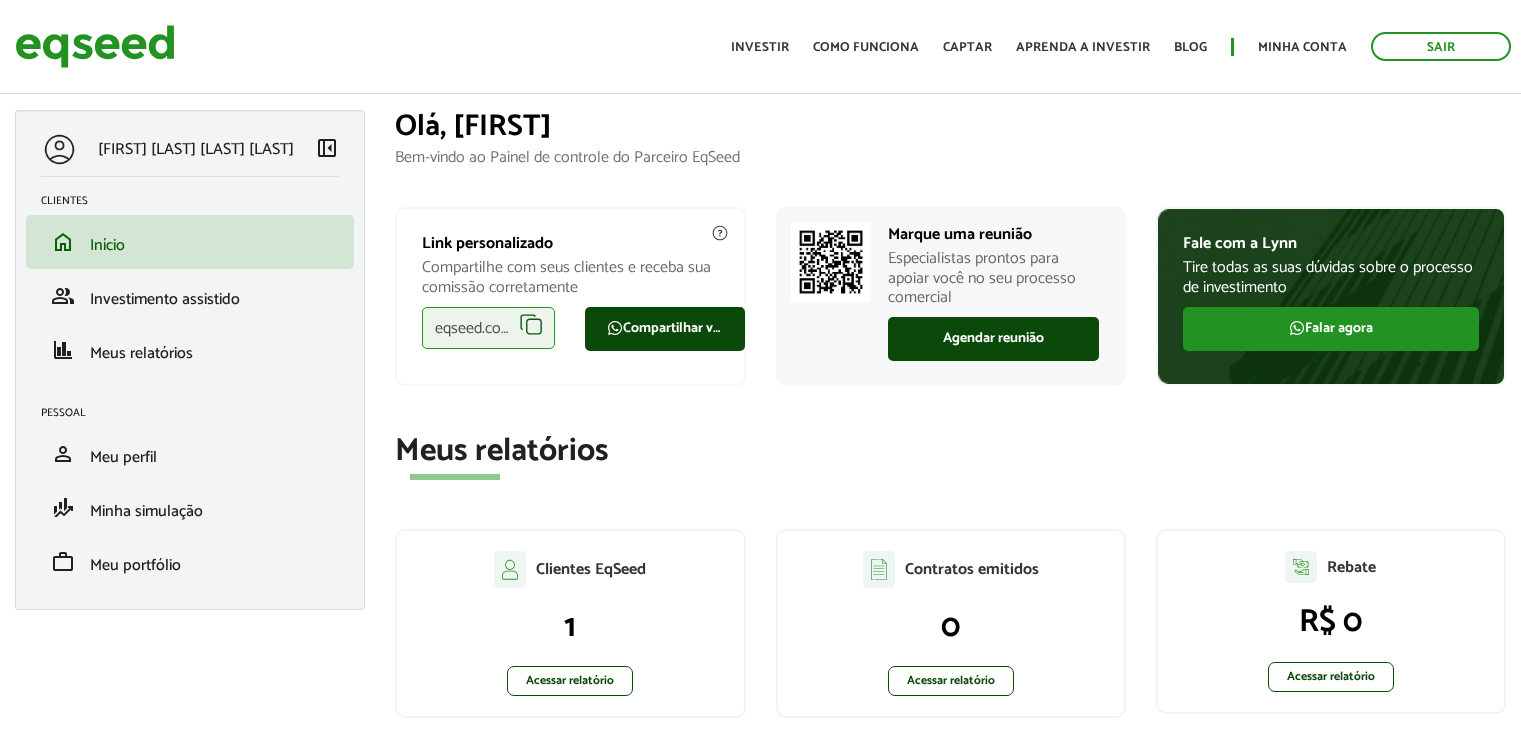 scroll, scrollTop: 0, scrollLeft: 0, axis: both 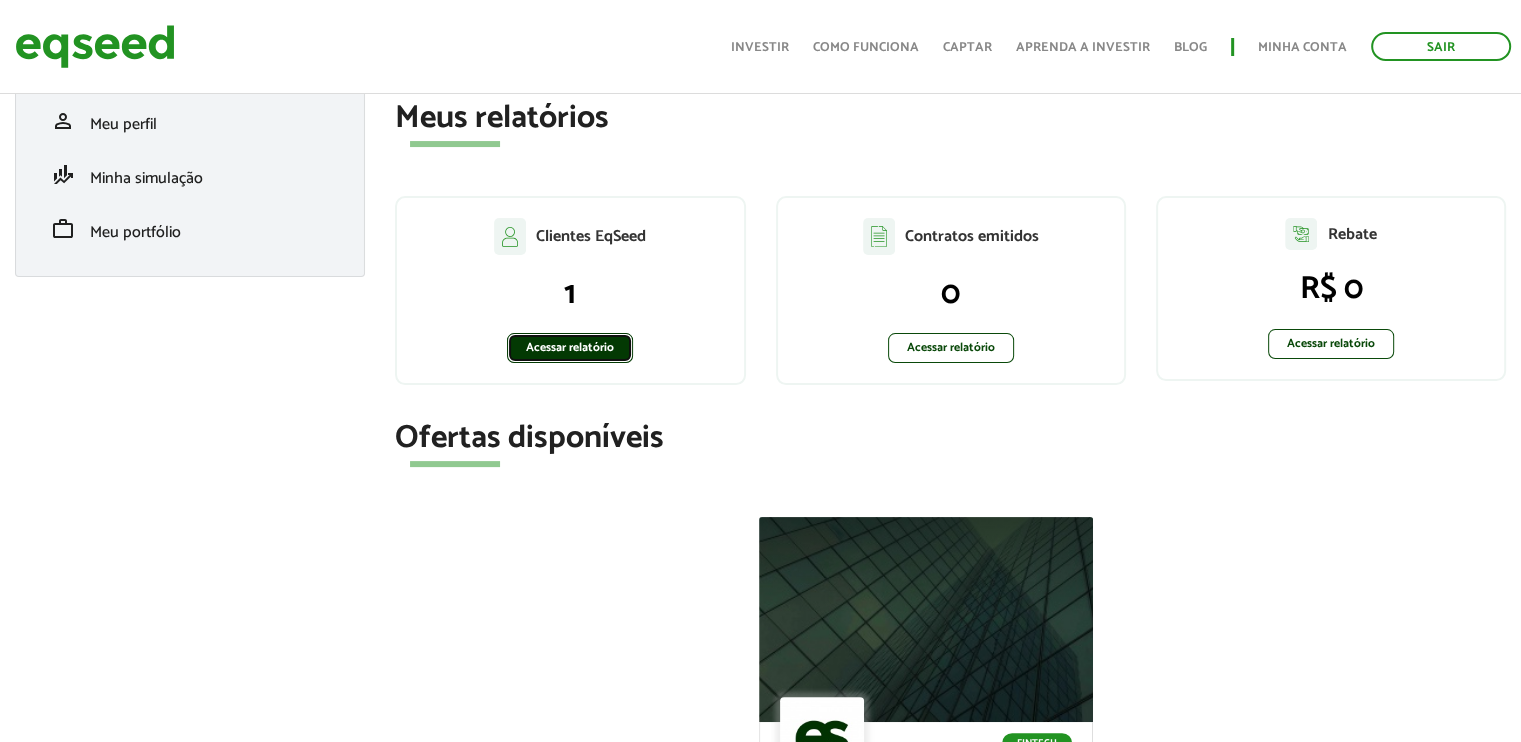 click on "Acessar relatório" at bounding box center (570, 348) 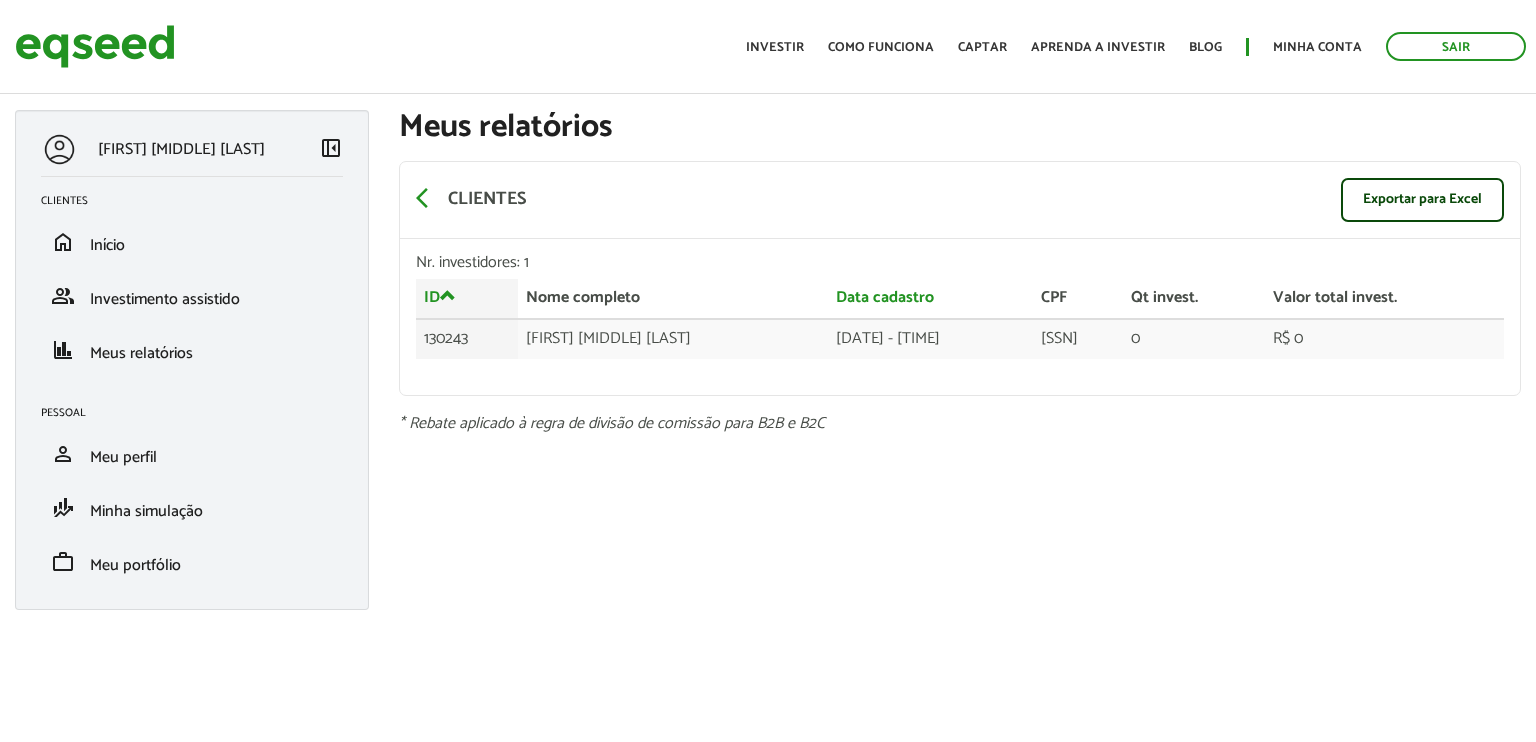 scroll, scrollTop: 0, scrollLeft: 0, axis: both 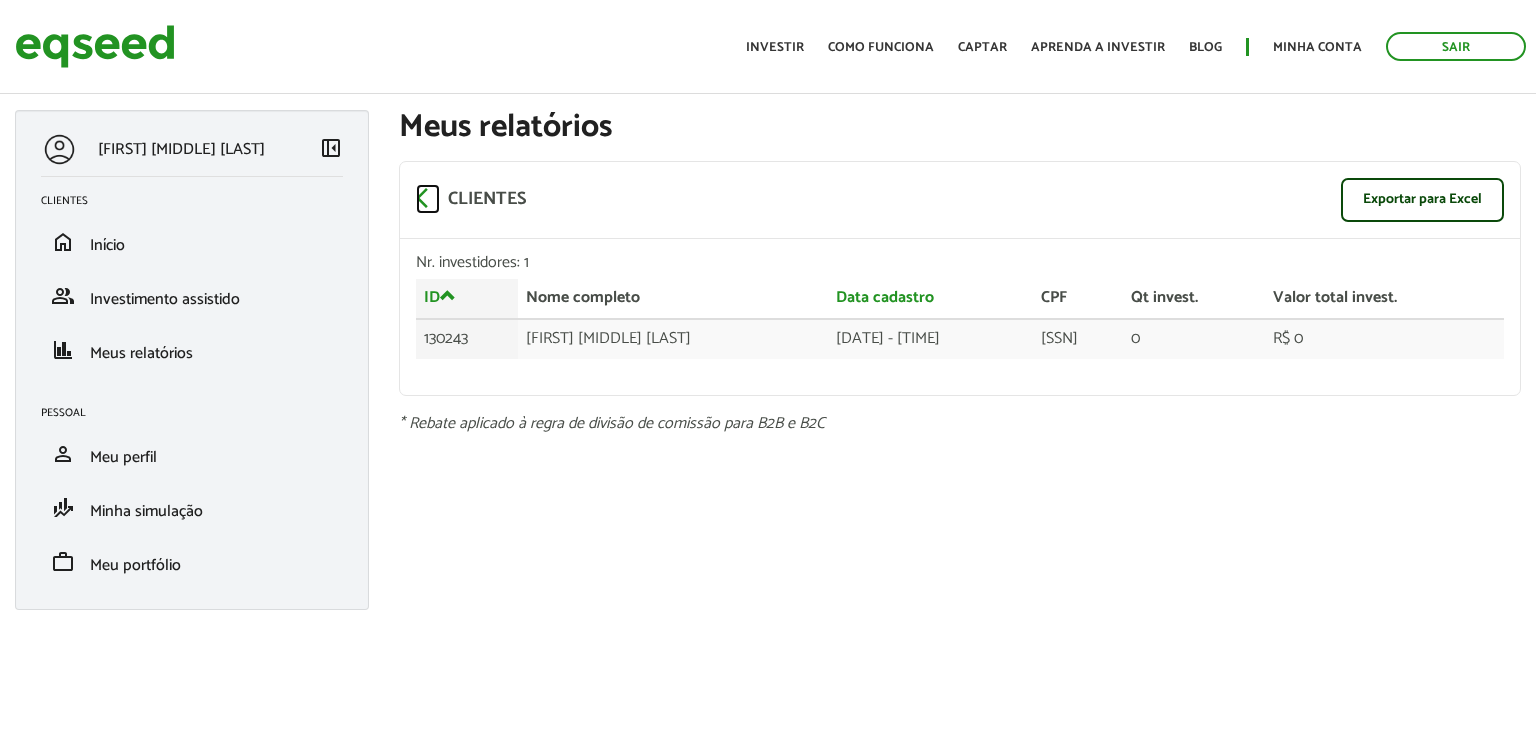 click on "arrow_back_ios" at bounding box center [428, 198] 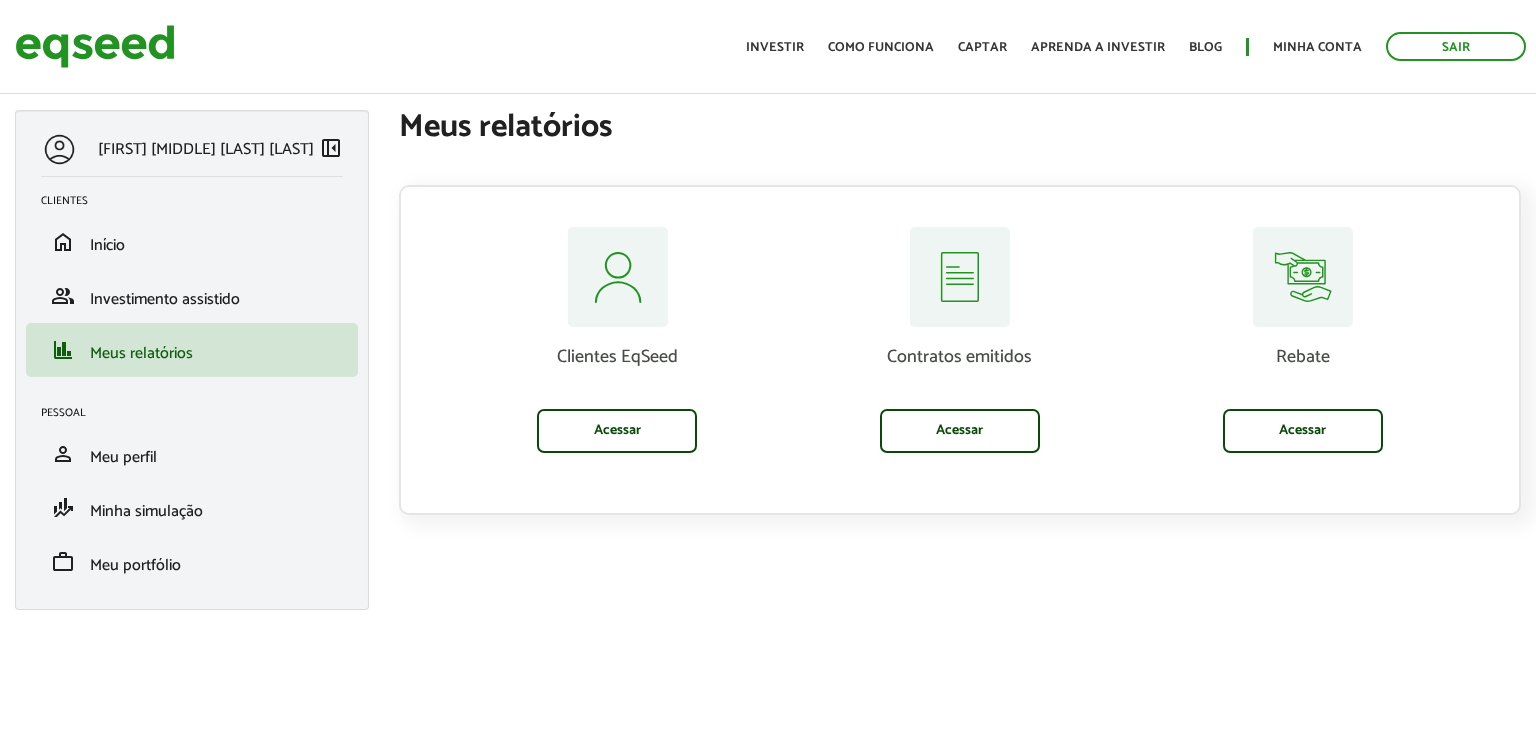 scroll, scrollTop: 0, scrollLeft: 0, axis: both 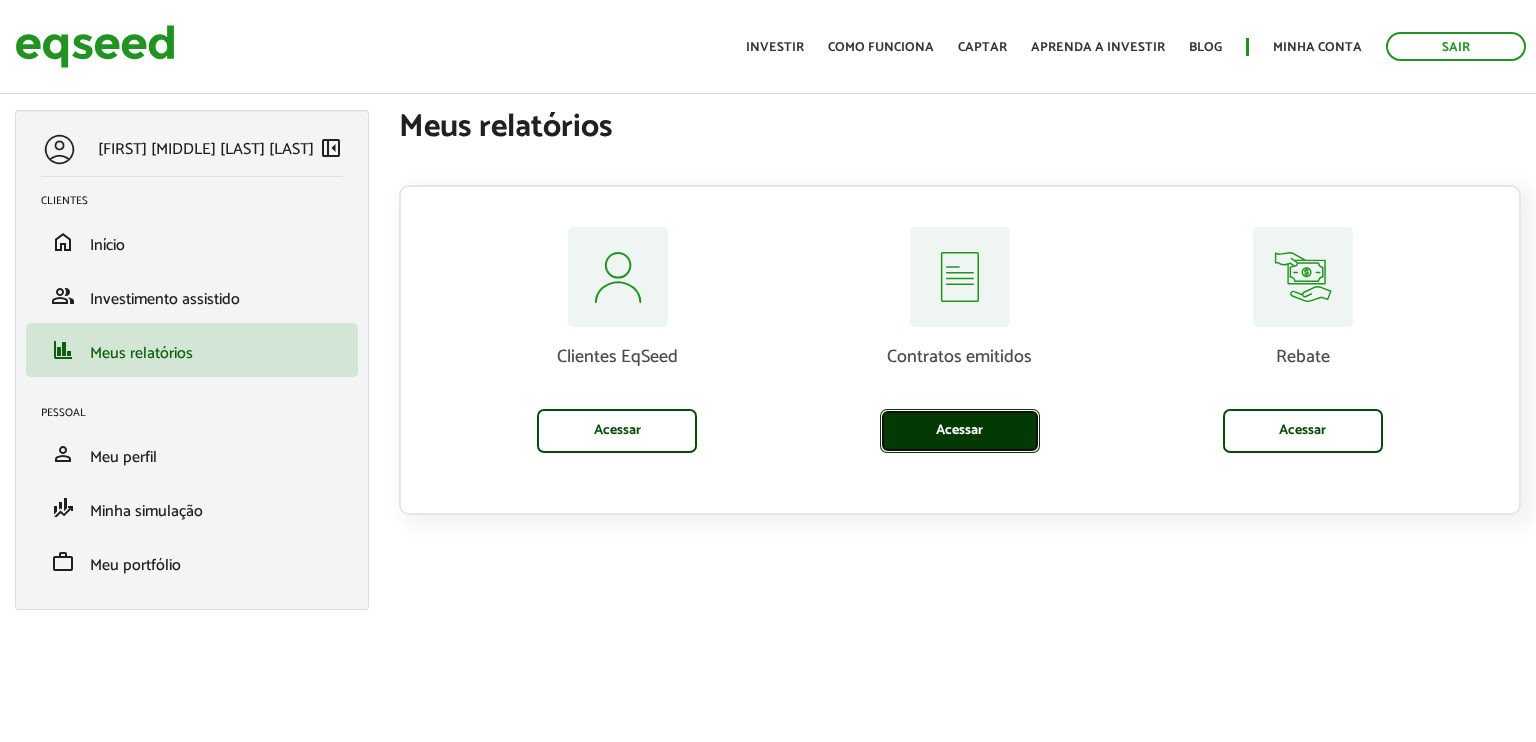 click on "Acessar" at bounding box center (960, 431) 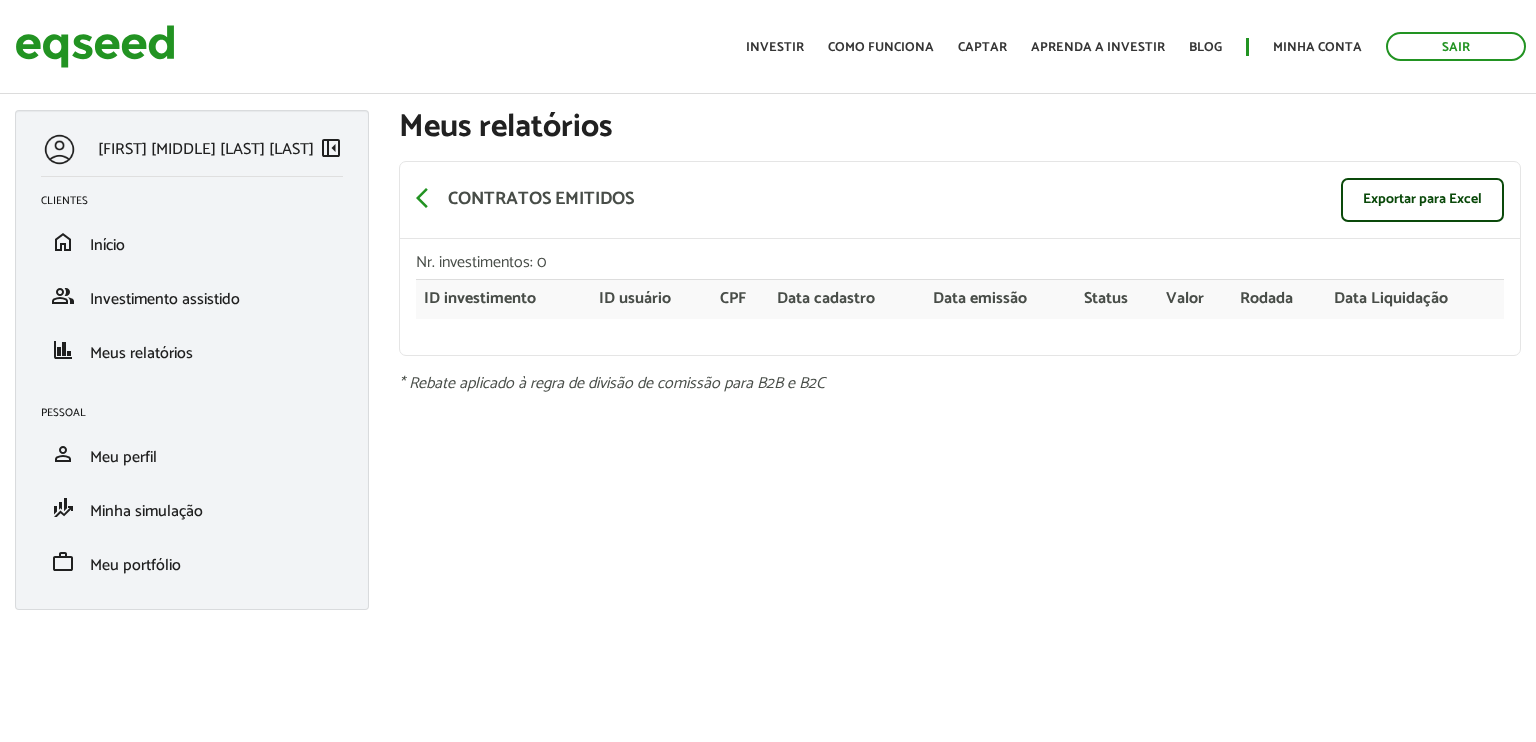 scroll, scrollTop: 0, scrollLeft: 0, axis: both 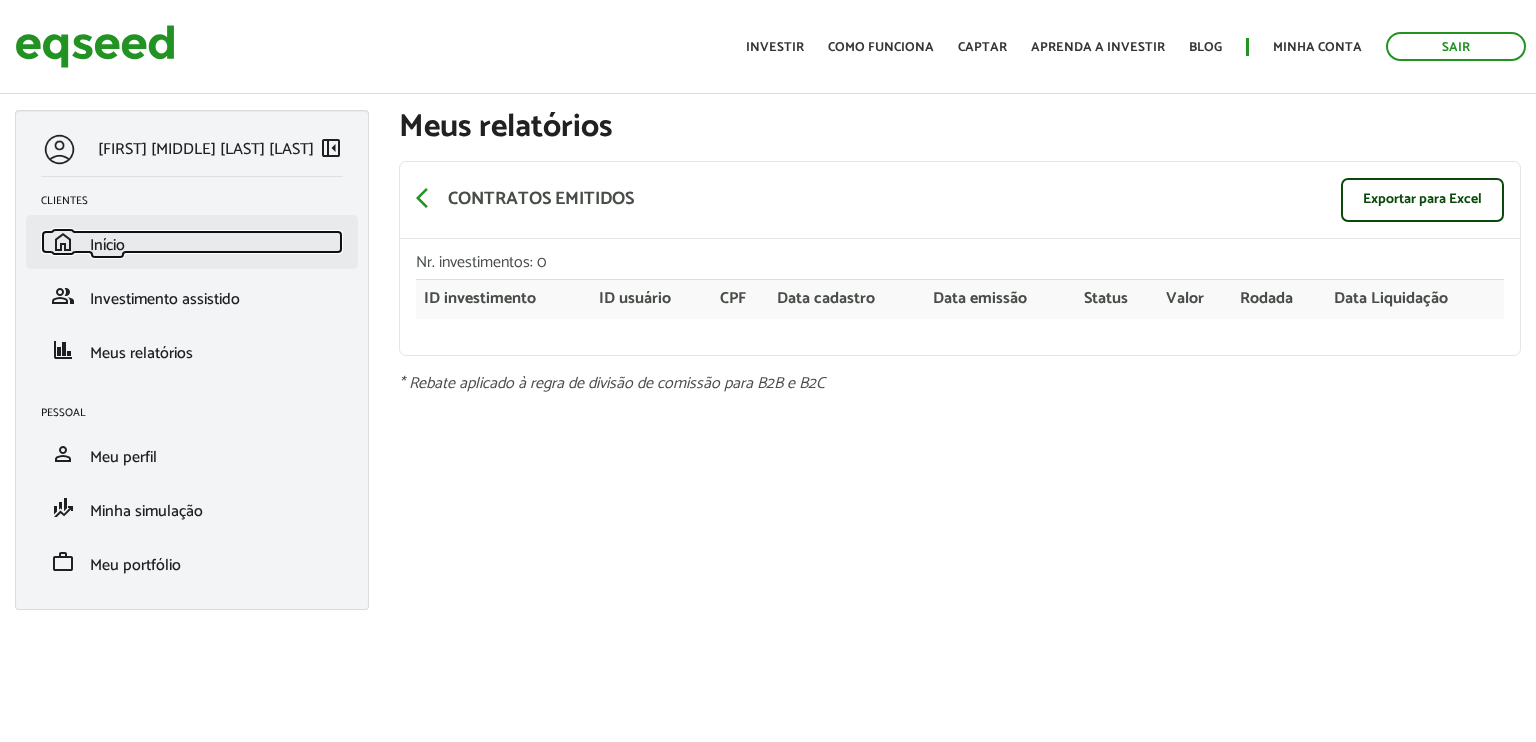 click on "Início" at bounding box center (107, 245) 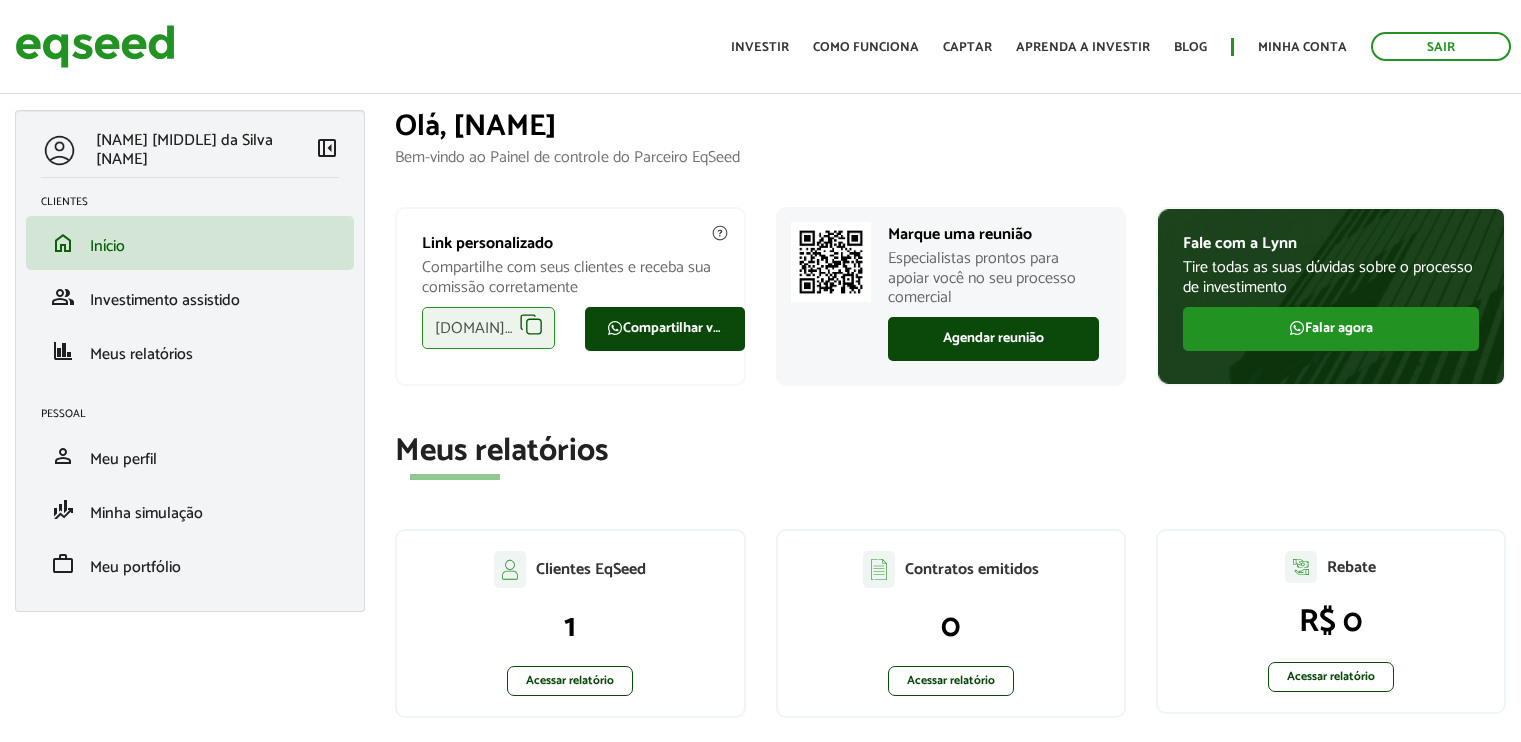 scroll, scrollTop: 0, scrollLeft: 0, axis: both 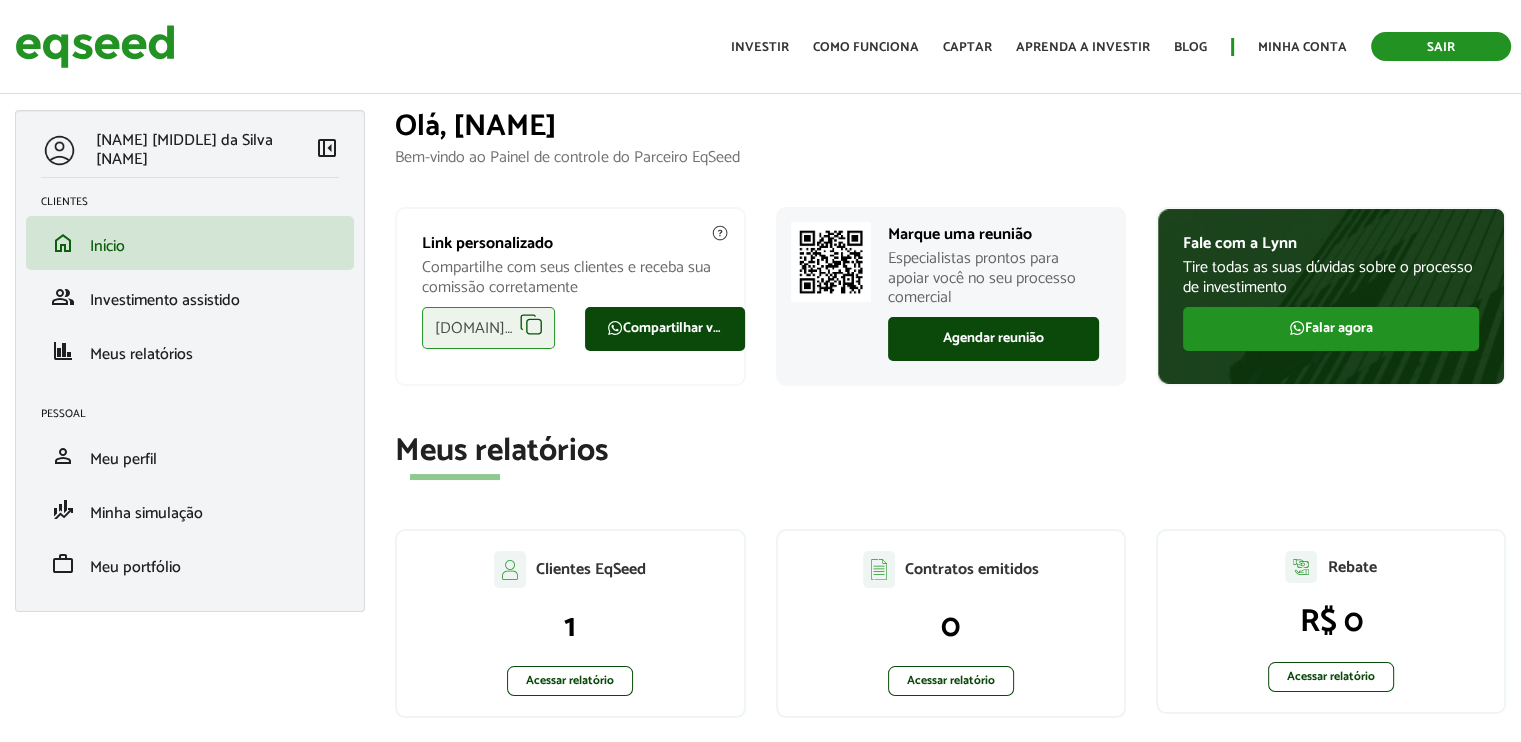 click on "Sair" at bounding box center [1441, 46] 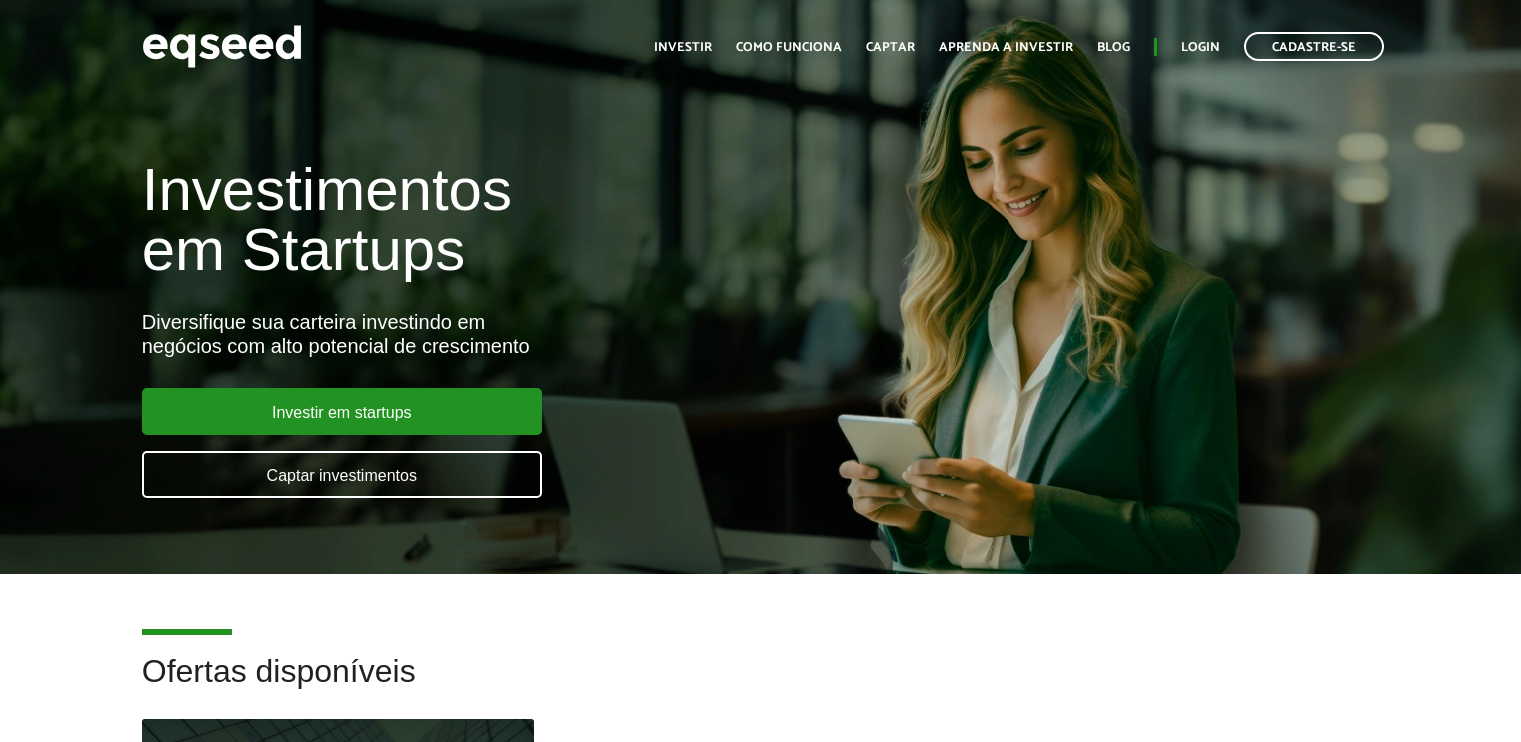 scroll, scrollTop: 0, scrollLeft: 0, axis: both 